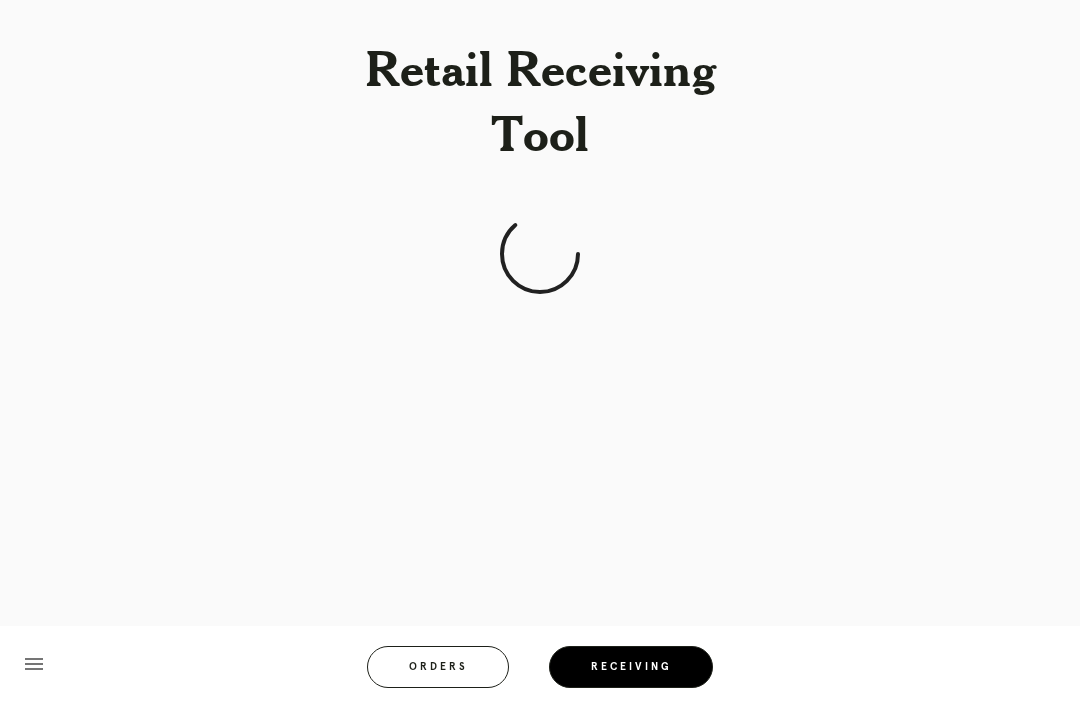 scroll, scrollTop: 0, scrollLeft: 0, axis: both 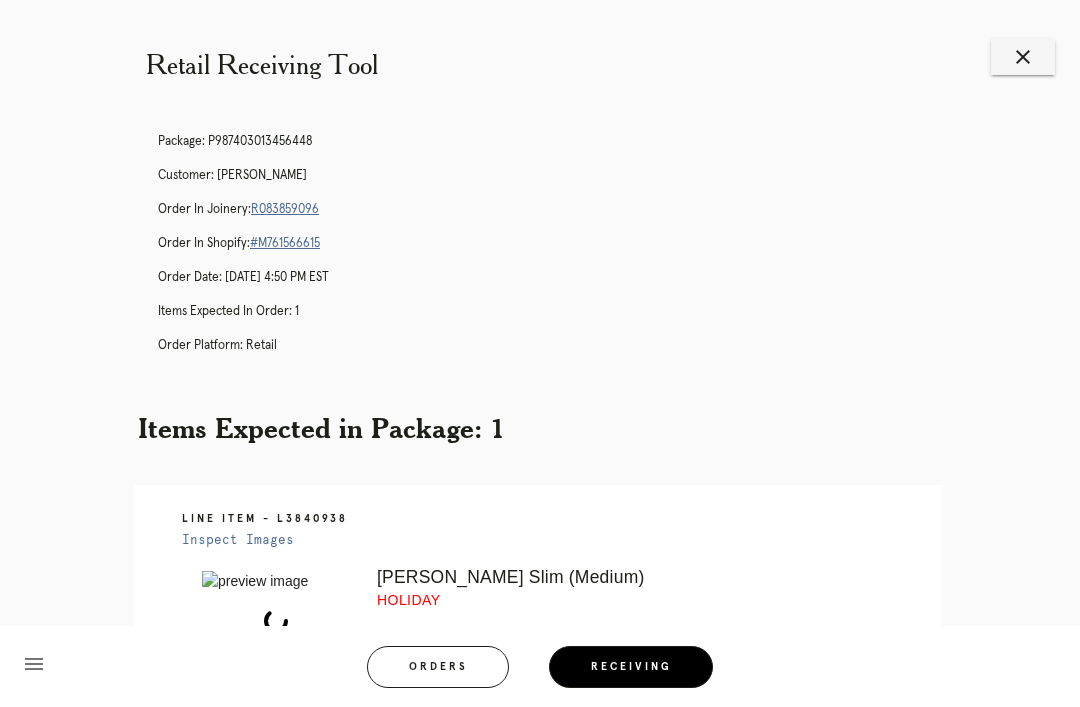 click on "close" at bounding box center (1023, 57) 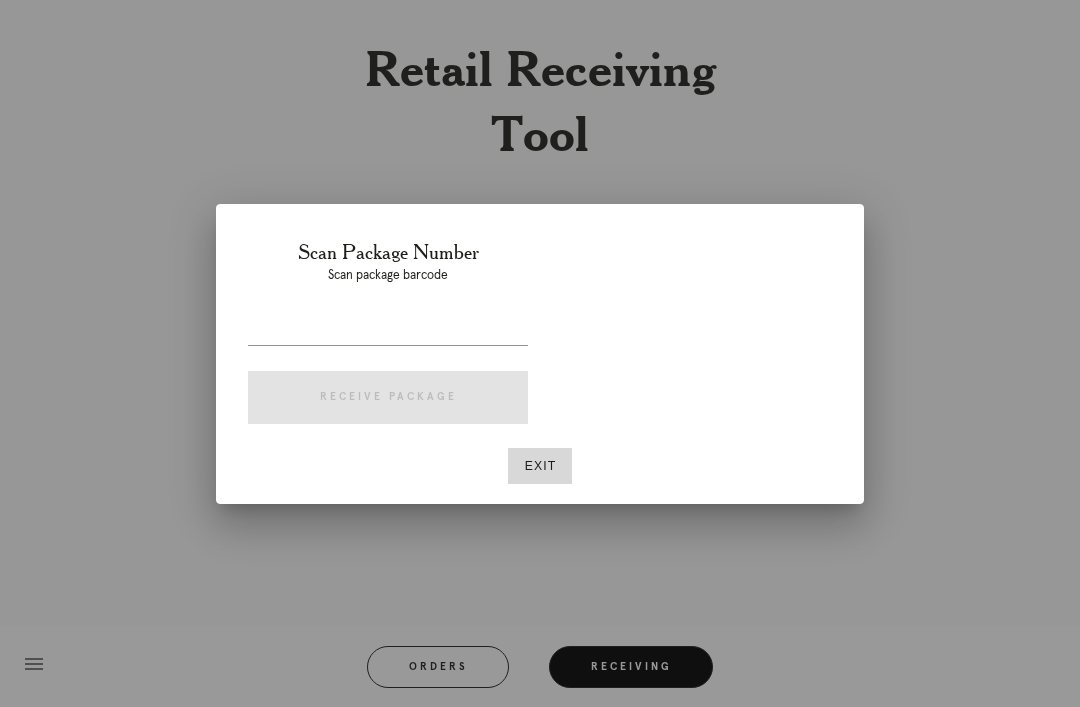 scroll, scrollTop: 0, scrollLeft: 0, axis: both 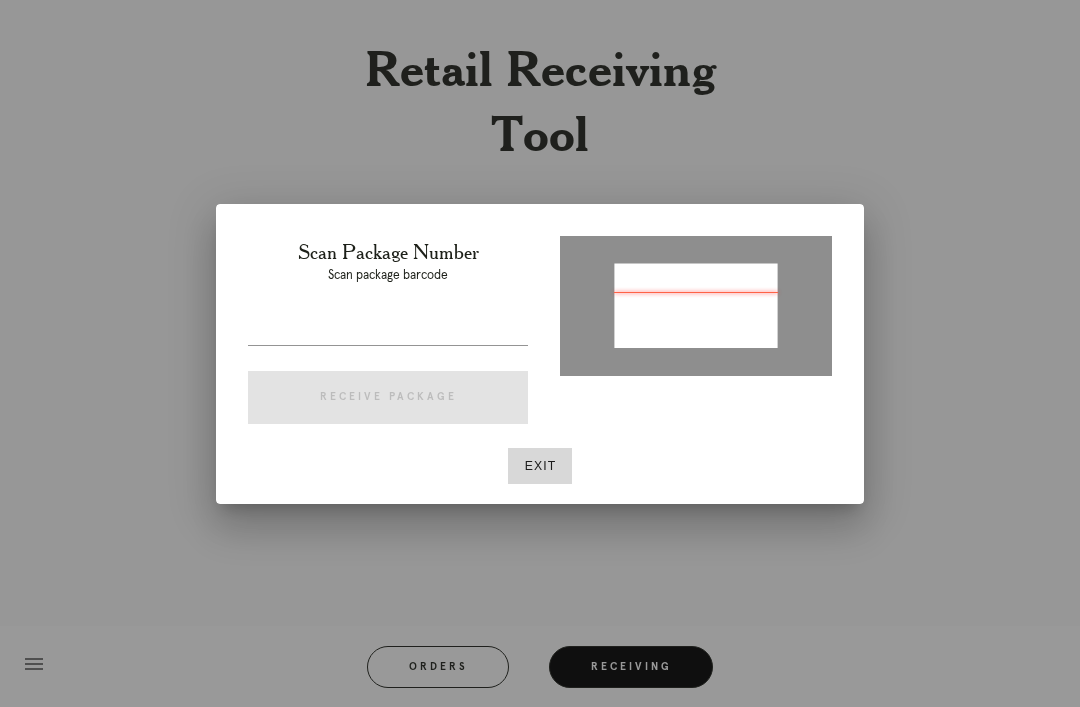 type on "P970798700971569" 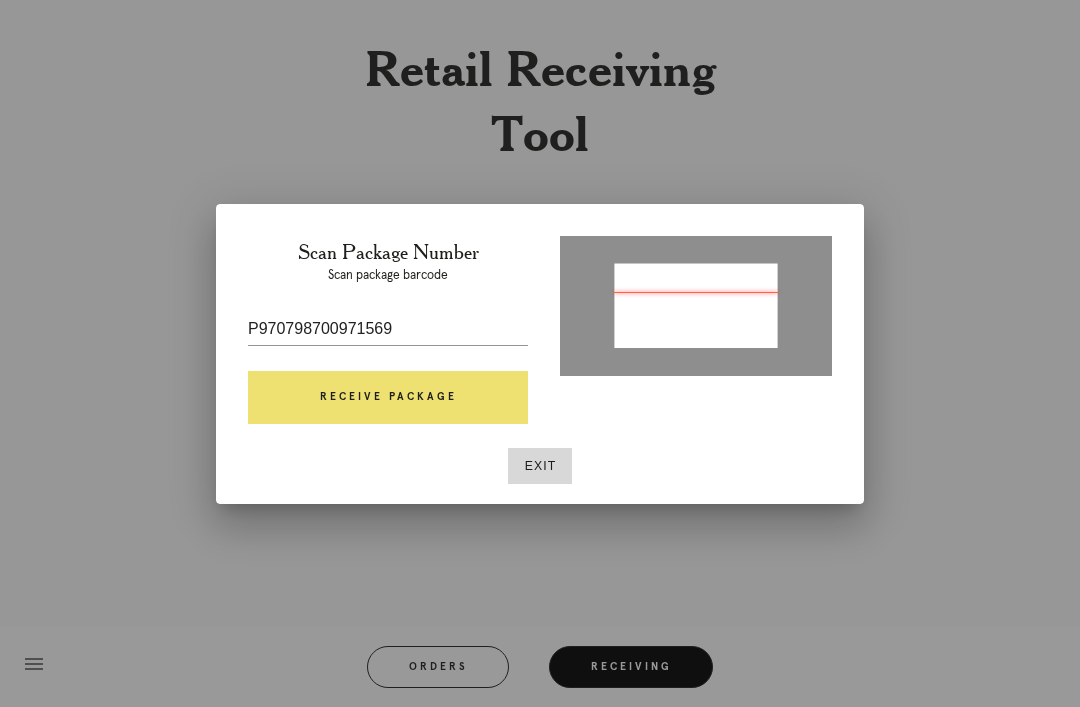 click on "Receive Package" at bounding box center (388, 398) 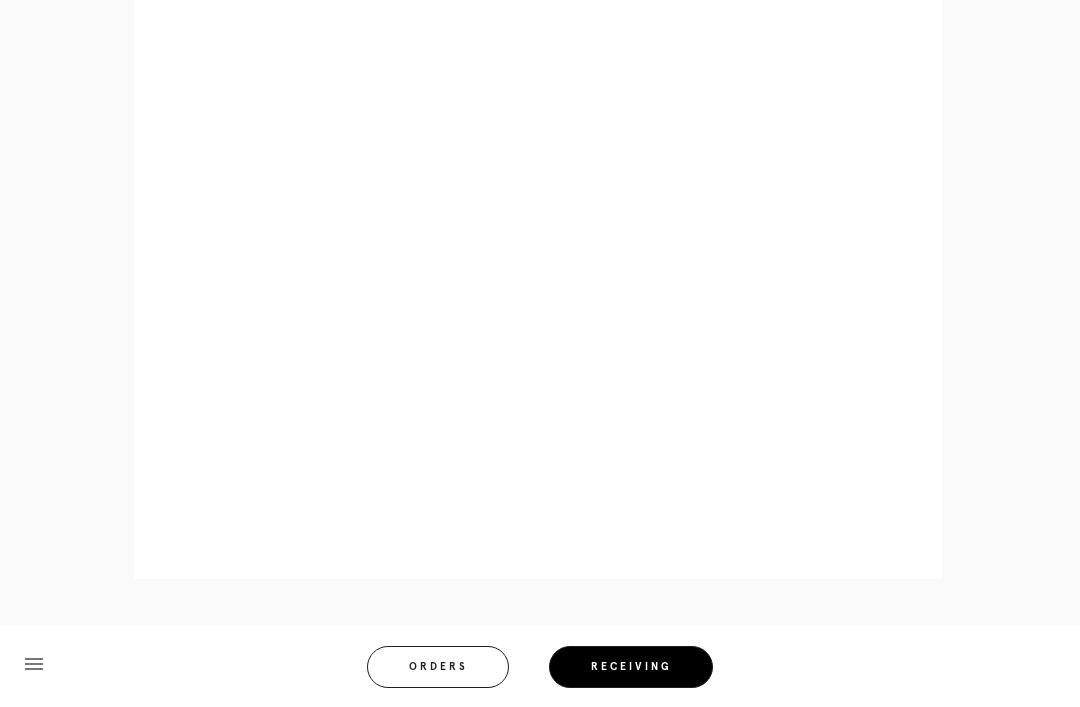 scroll, scrollTop: 1012, scrollLeft: 0, axis: vertical 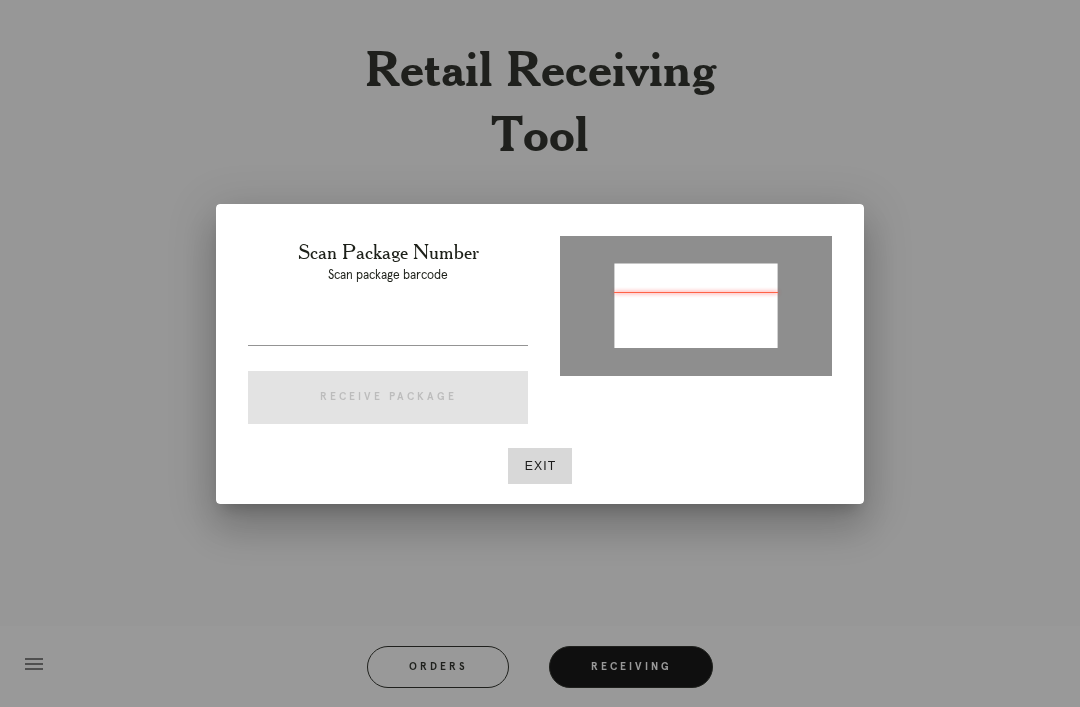 type on "P745368426501504" 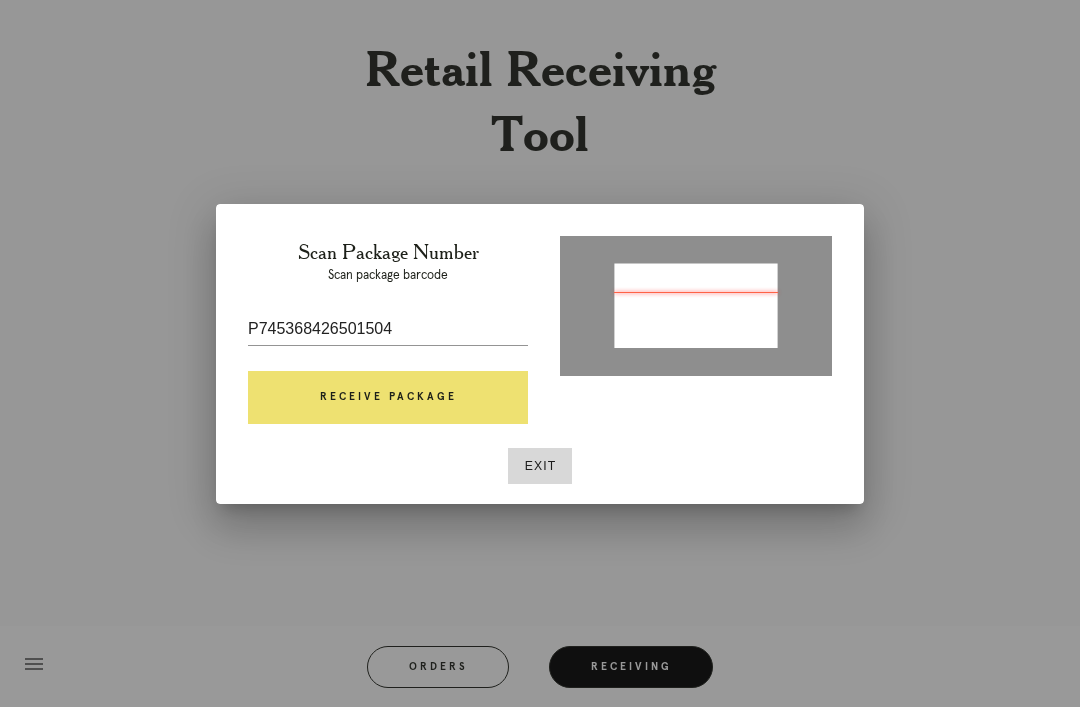 click on "Receive Package" at bounding box center (388, 398) 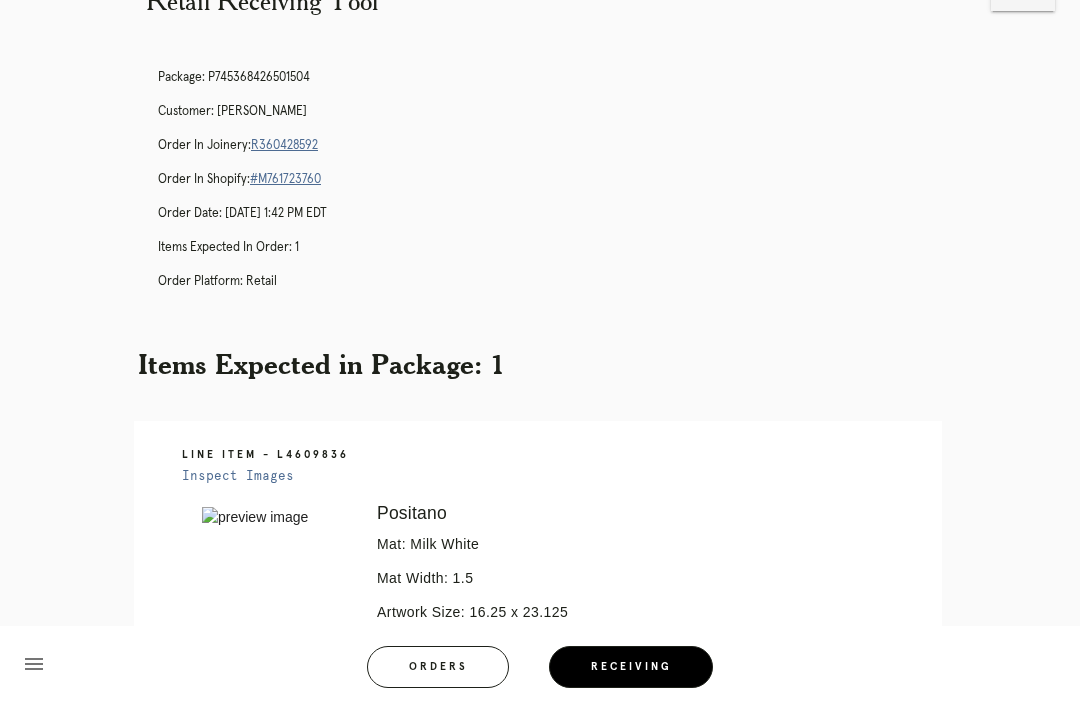 click on "Retail Receiving Tool   close   Package: P745368426501504   Customer: Remy Campbell
Order in Joinery:
R360428592
Order in Shopify:
#M761723760
Order Date:
06/29/2025  1:42 PM EDT
Items Expected in Order: 1   Order Platform: retail     Items Expected in Package:  1
Line Item - L4609836
Inspect Images
Error retreiving frame spec #9676509
Positano
Mat: Milk White
Mat Width: 1.5
Artwork Size:
16.25
x
23.125
Frame Size:
20.375
x
27.25
Conveyance: shipped
Hanging Hardware: Wire, 2-Hole Hanger, Large Sticker
From Receiving:
Heavily rolled
Ready for Pickup
menu
Orders
Receiving" at bounding box center (540, 499) 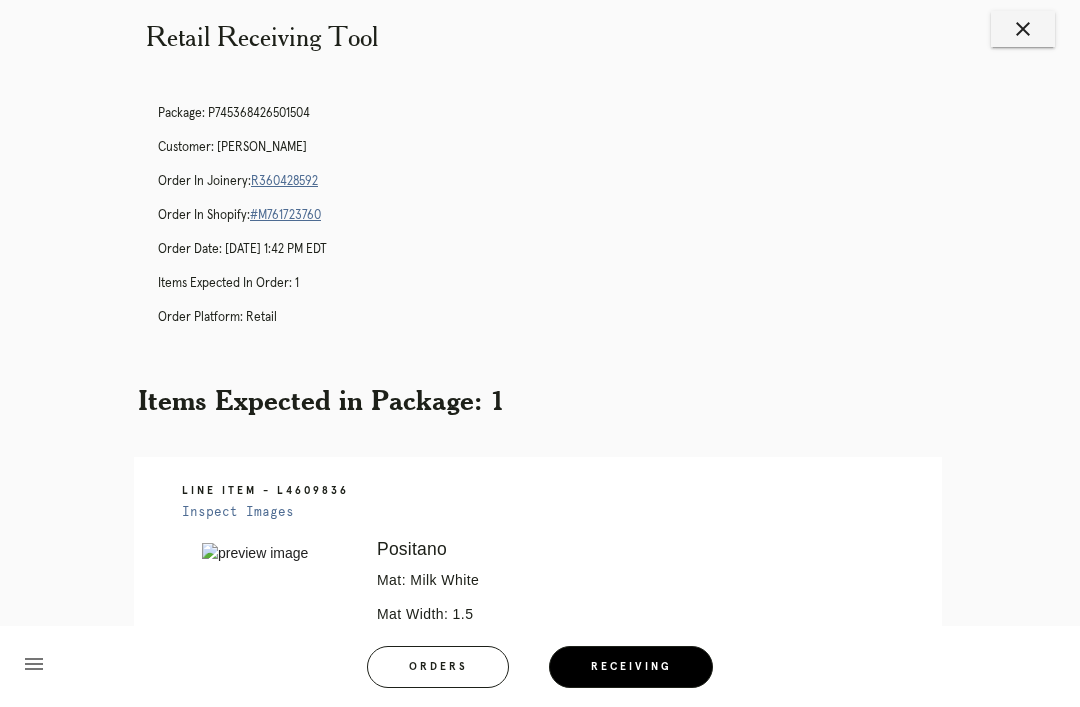 scroll, scrollTop: 27, scrollLeft: 0, axis: vertical 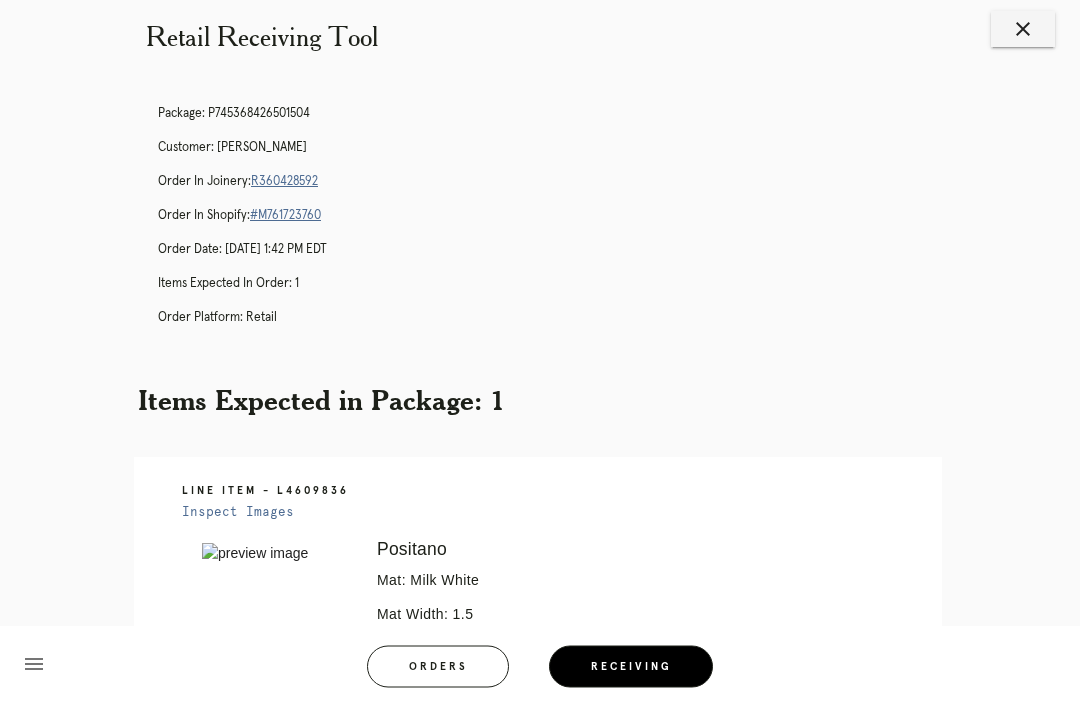click on "R360428592" at bounding box center (284, 182) 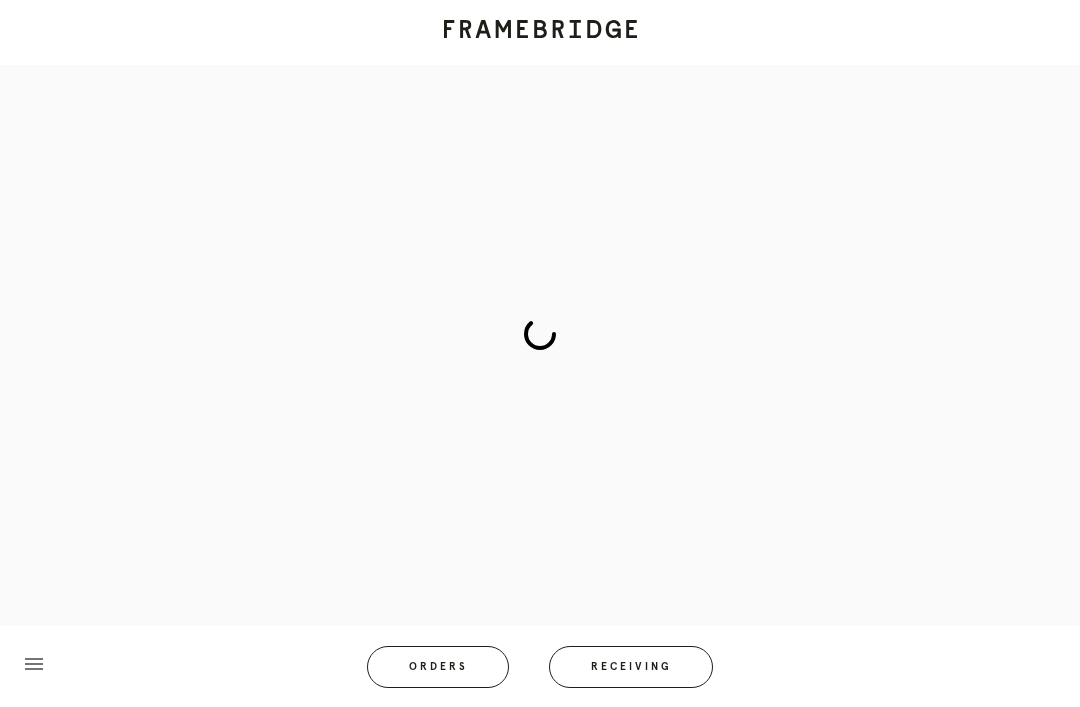 scroll, scrollTop: 0, scrollLeft: 0, axis: both 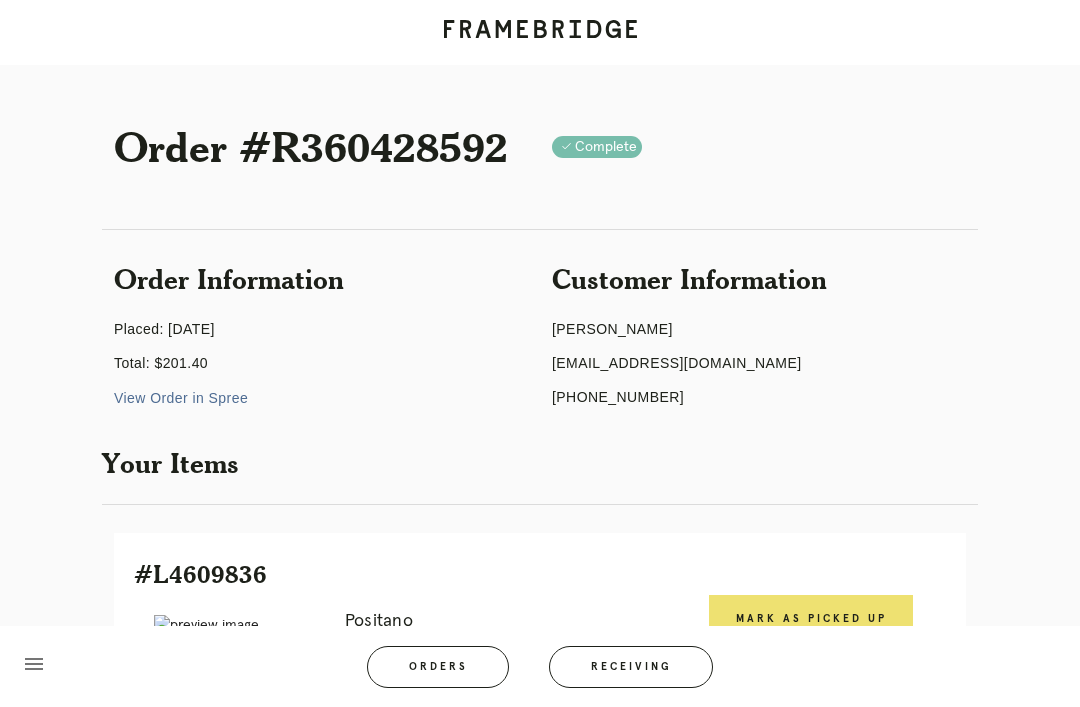 click on "Order #R360428592" at bounding box center (321, 146) 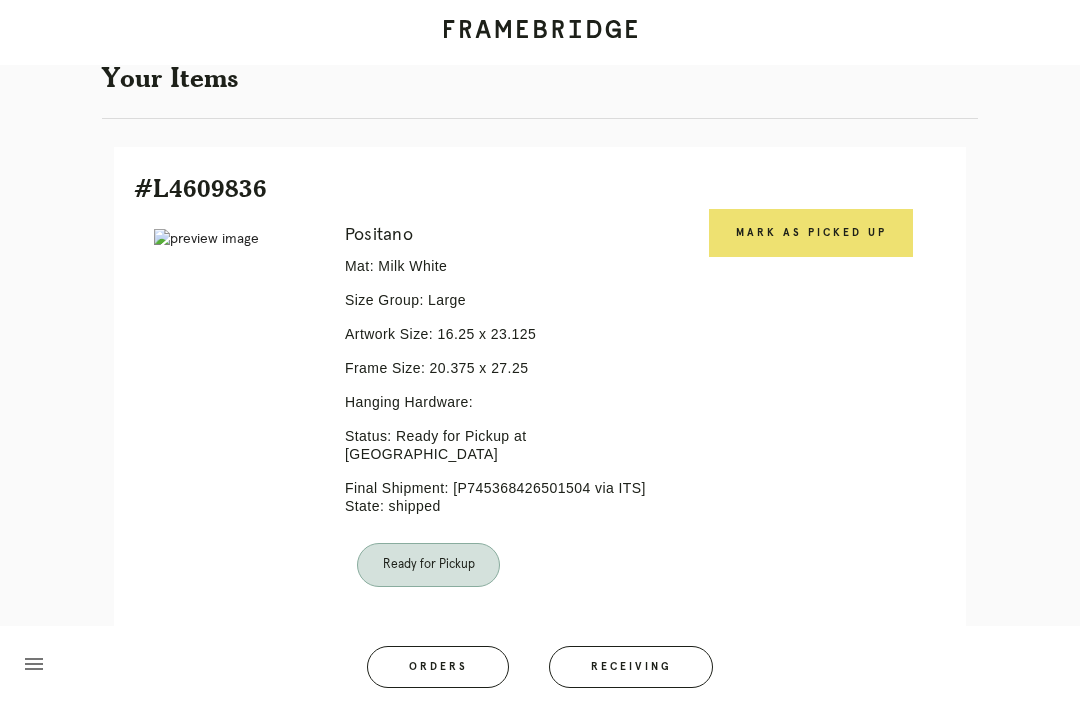 scroll, scrollTop: 446, scrollLeft: 0, axis: vertical 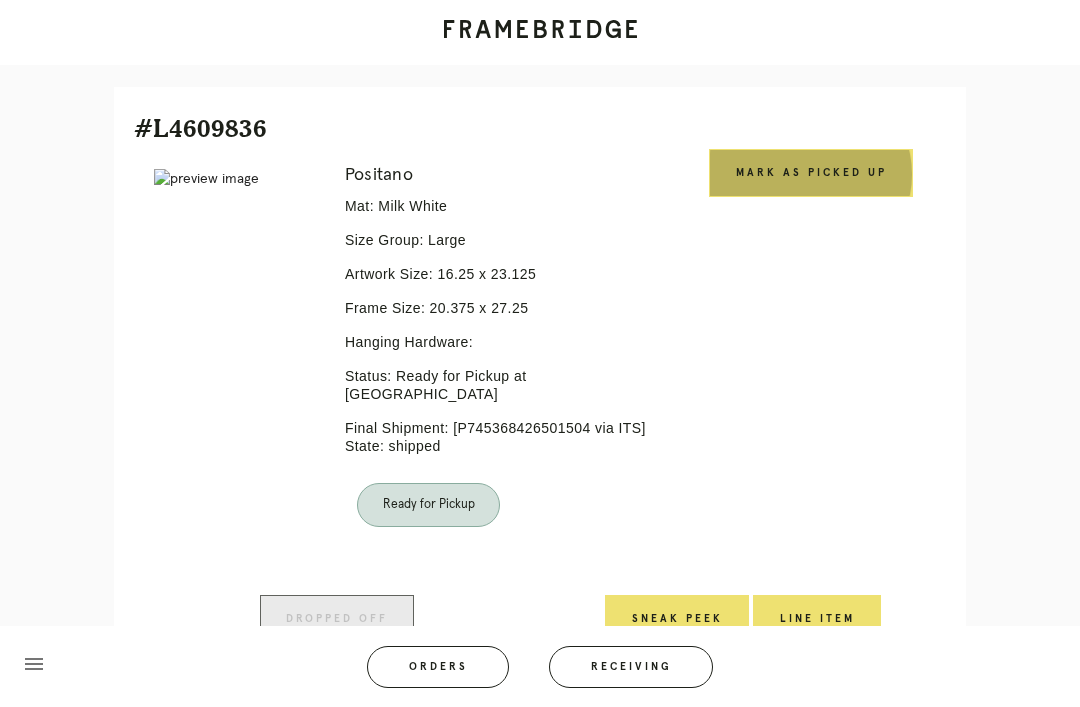 click on "Mark as Picked Up" at bounding box center [811, 173] 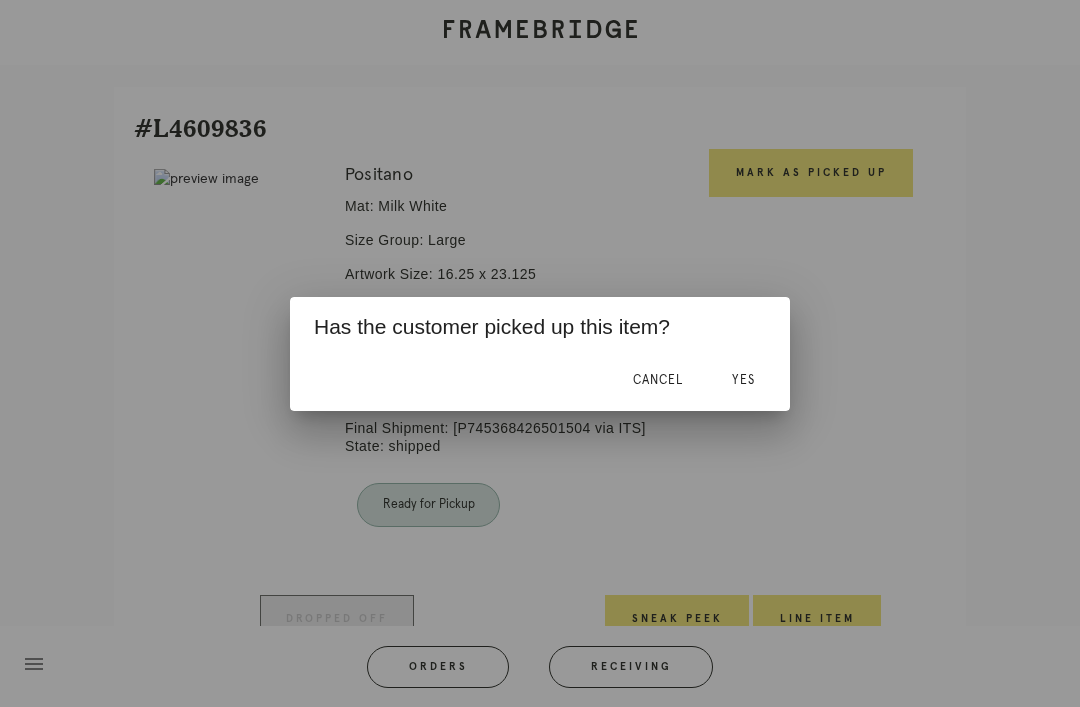 click on "Yes" at bounding box center (743, 381) 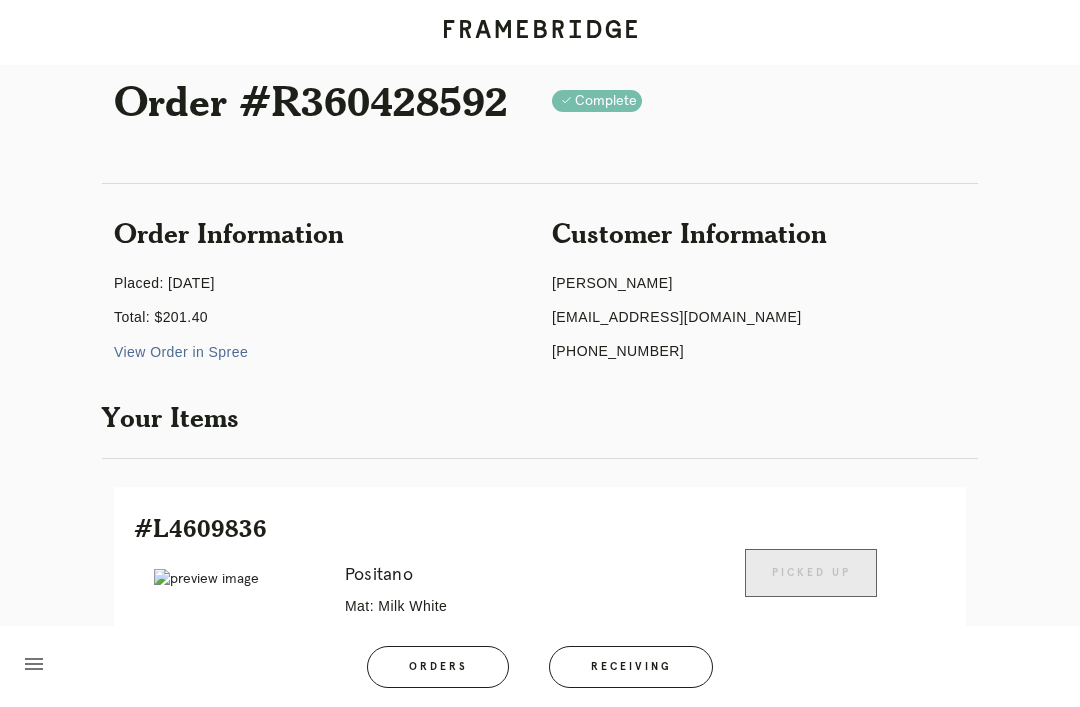 scroll, scrollTop: 0, scrollLeft: 0, axis: both 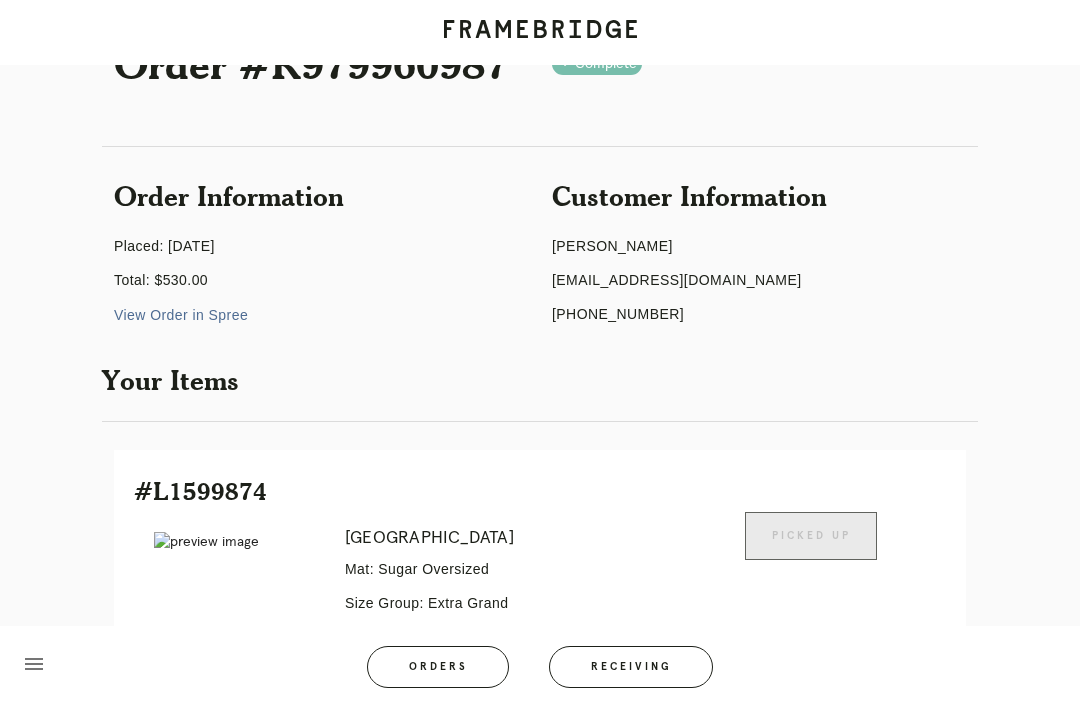 click on "Receiving" at bounding box center [631, 667] 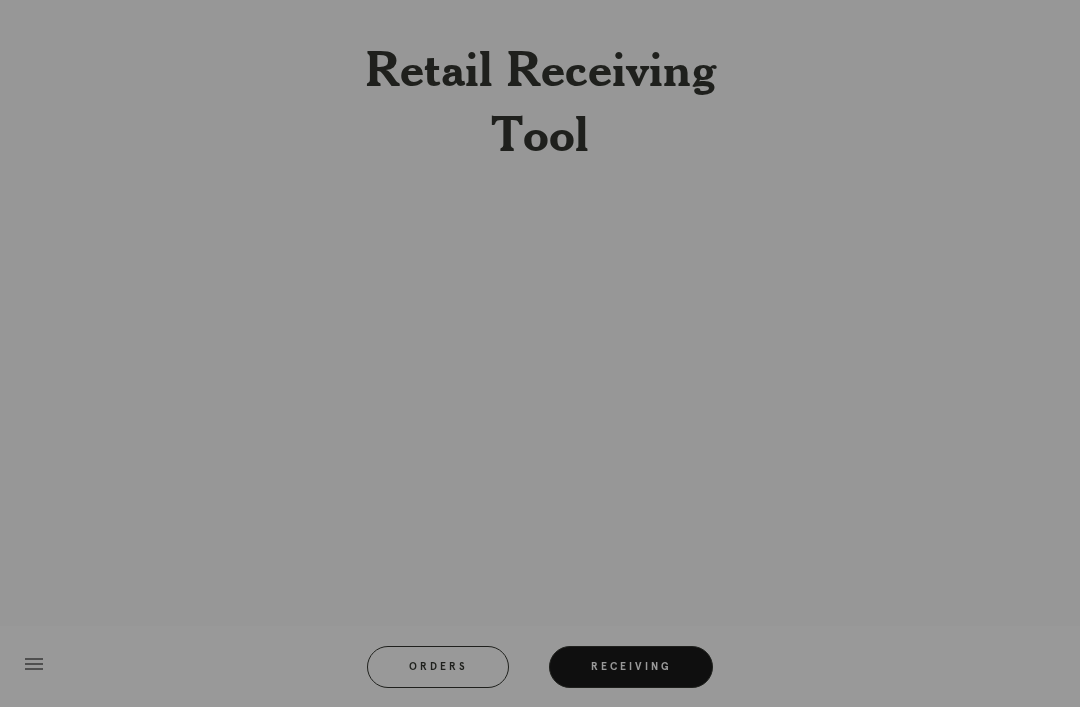 scroll, scrollTop: 64, scrollLeft: 0, axis: vertical 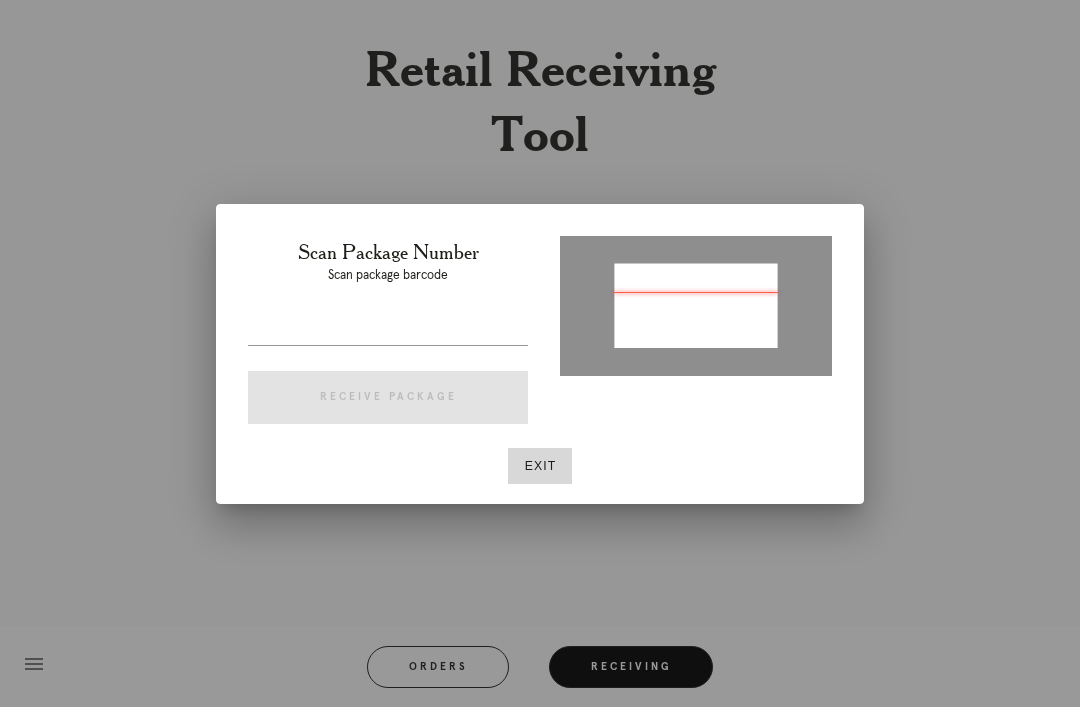 type on "P344046411778924" 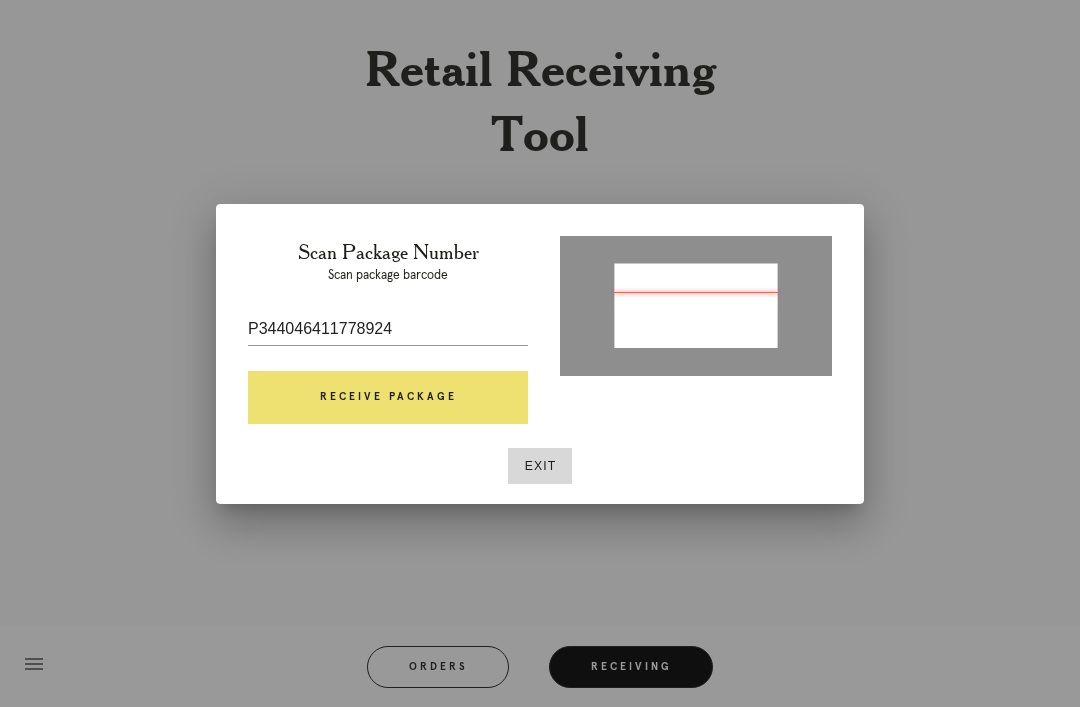 click on "Receive Package" at bounding box center [388, 398] 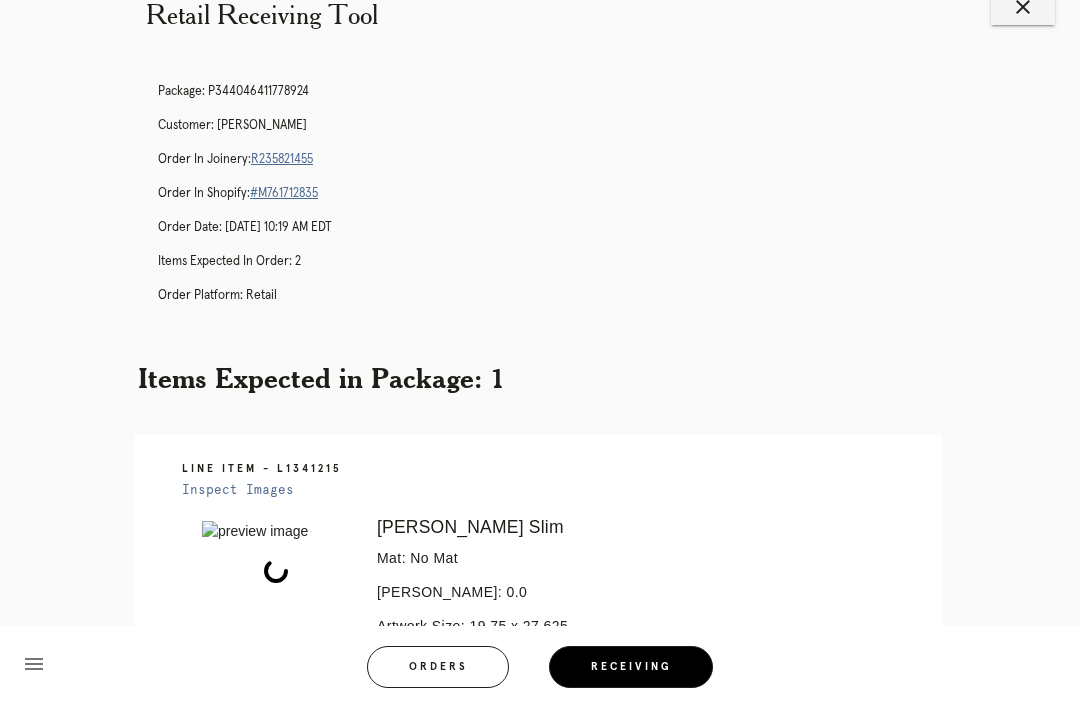 scroll, scrollTop: 14, scrollLeft: 0, axis: vertical 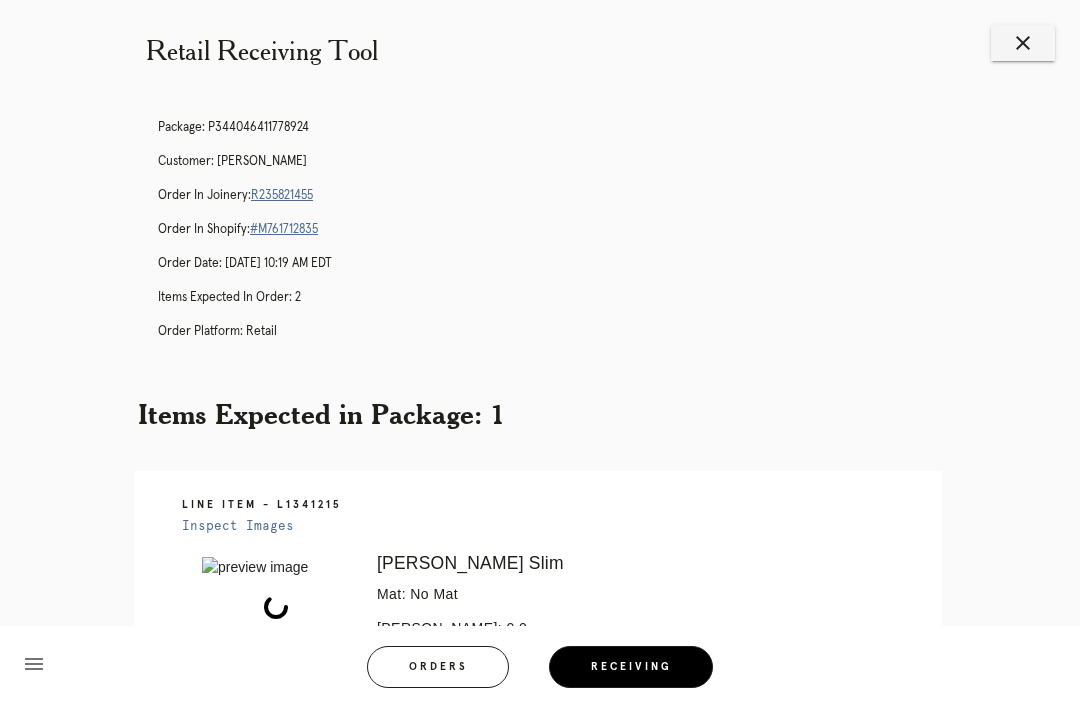 click on "Package: P344046411778924   Customer: Rachel Wallace
Order in Joinery:
R235821455
Order in Shopify:
#M761712835
Order Date:
06/12/2025 10:19 AM EDT
Items Expected in Order: 2   Order Platform: retail" at bounding box center [560, 238] 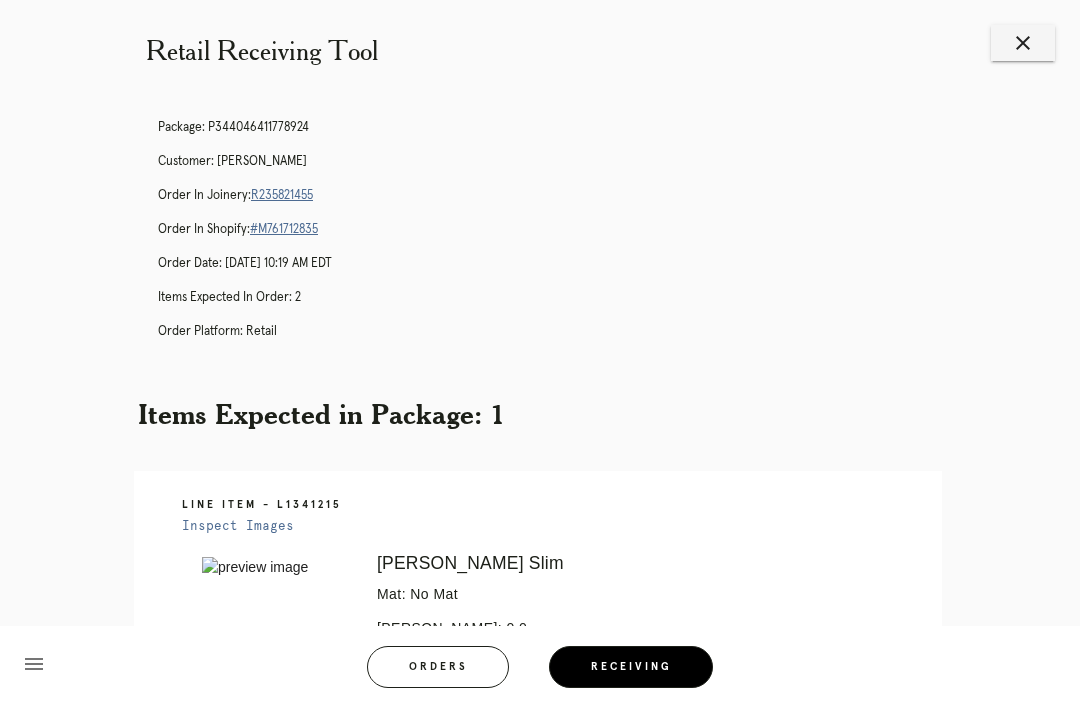 click on "R235821455" at bounding box center [282, 195] 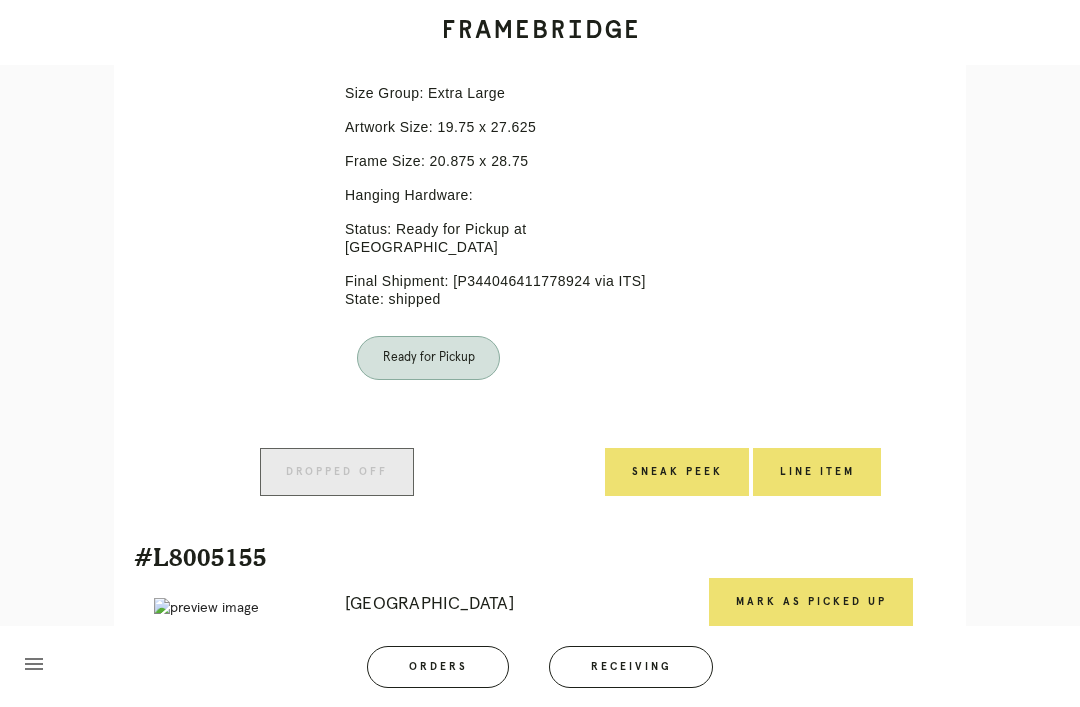 scroll, scrollTop: 456, scrollLeft: 0, axis: vertical 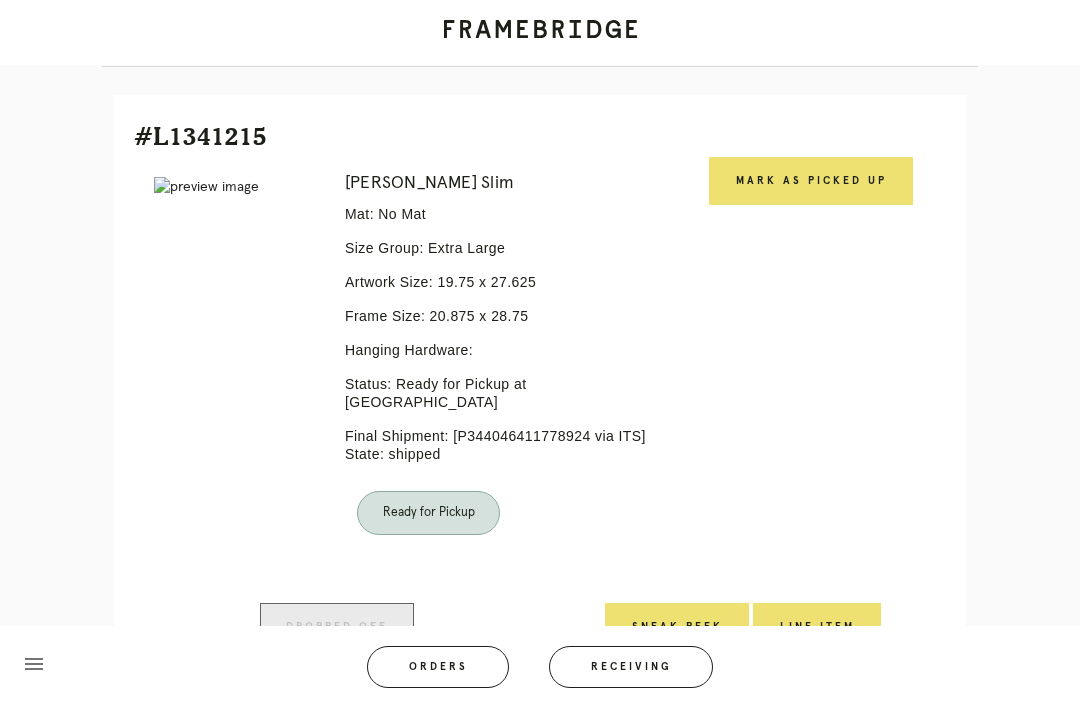 click on "Mark as Picked Up" at bounding box center [811, 181] 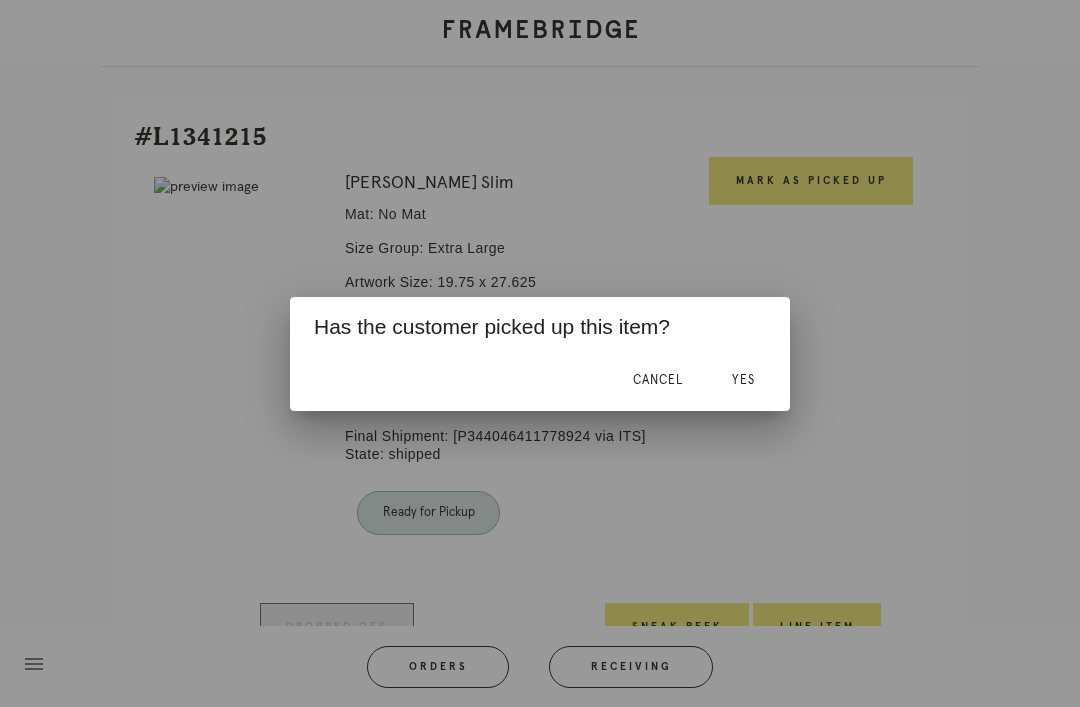 click on "Yes" at bounding box center (743, 380) 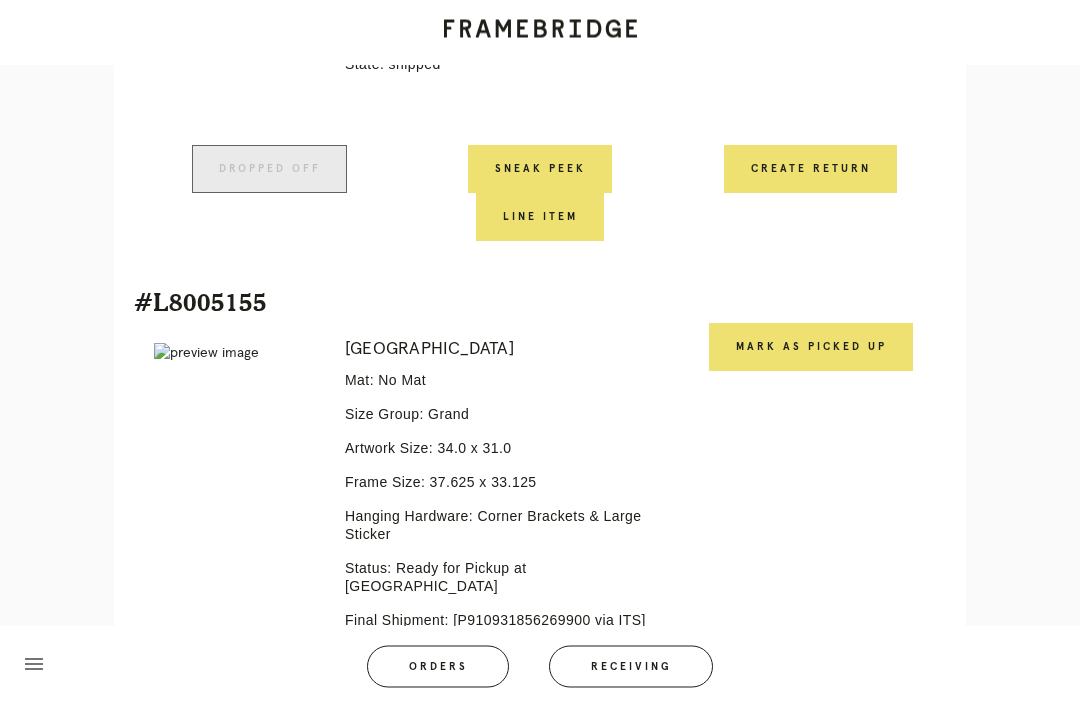 scroll, scrollTop: 923, scrollLeft: 0, axis: vertical 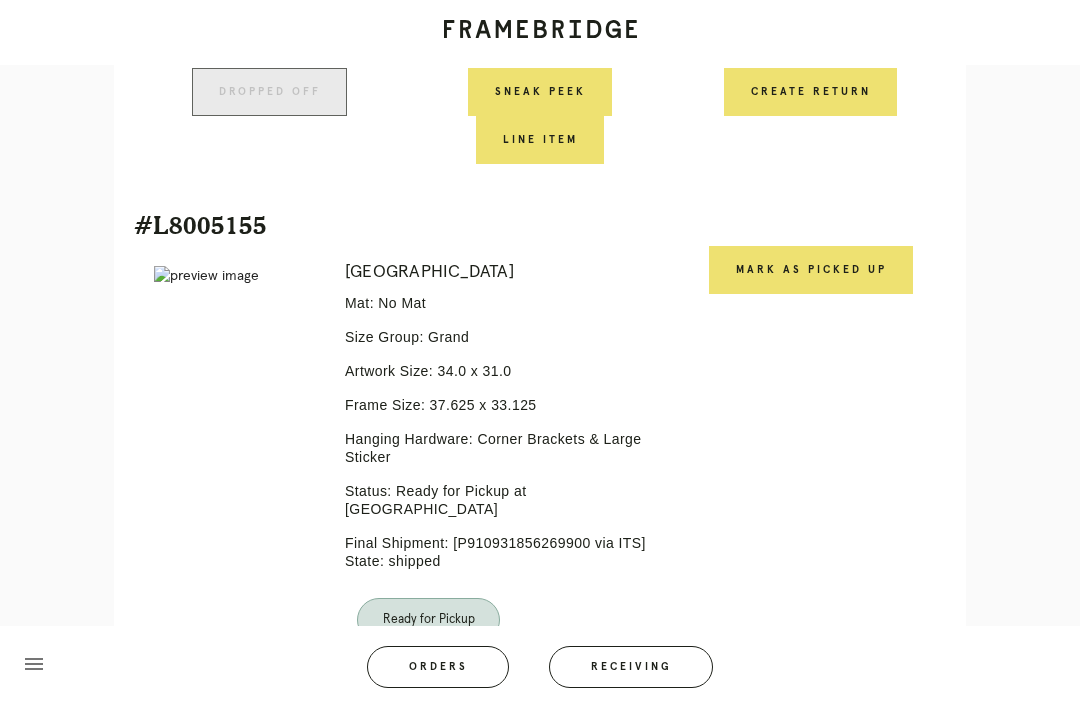 click on "Mark as Picked Up" at bounding box center (811, 270) 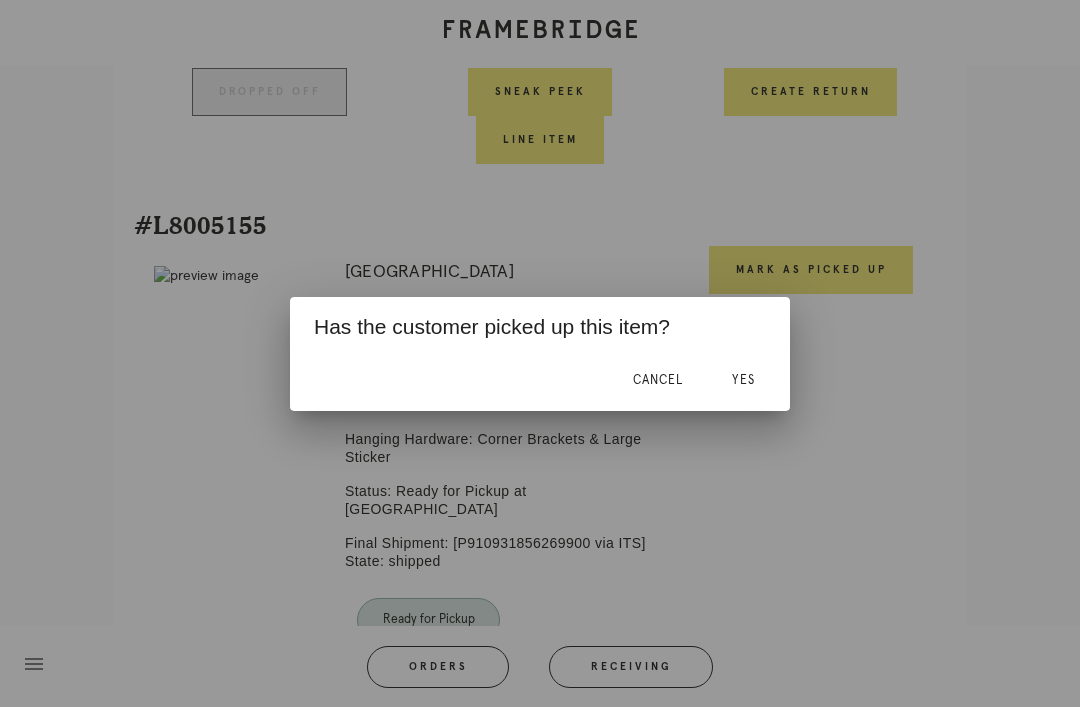click on "Yes" at bounding box center [743, 380] 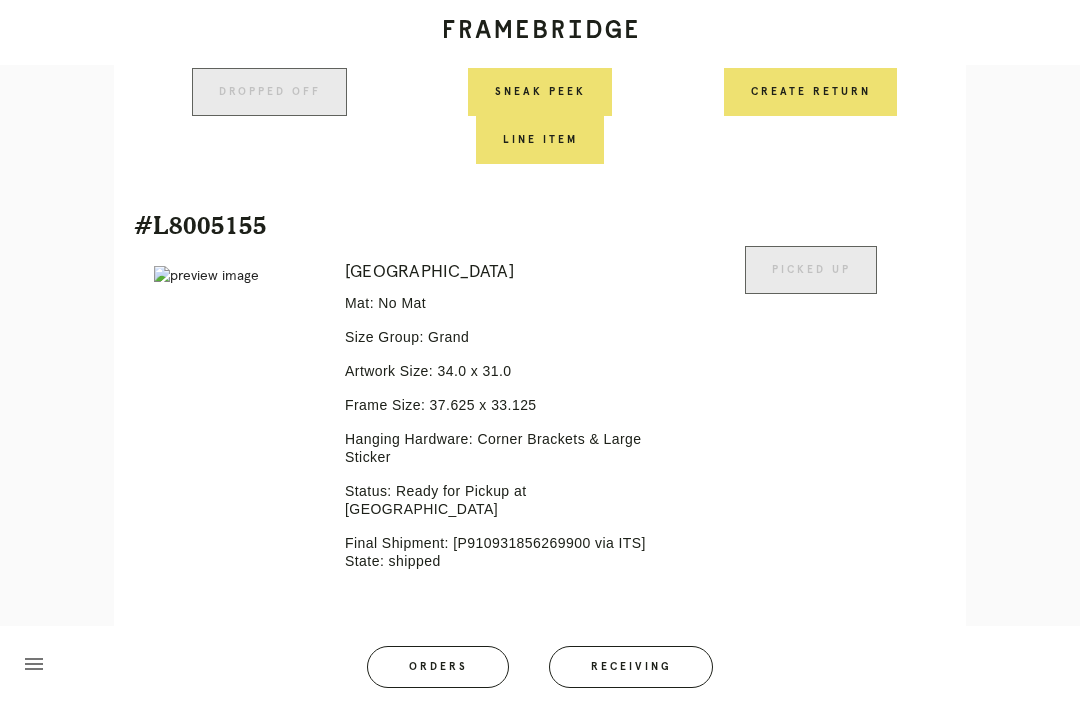 click on "Receiving" at bounding box center (631, 667) 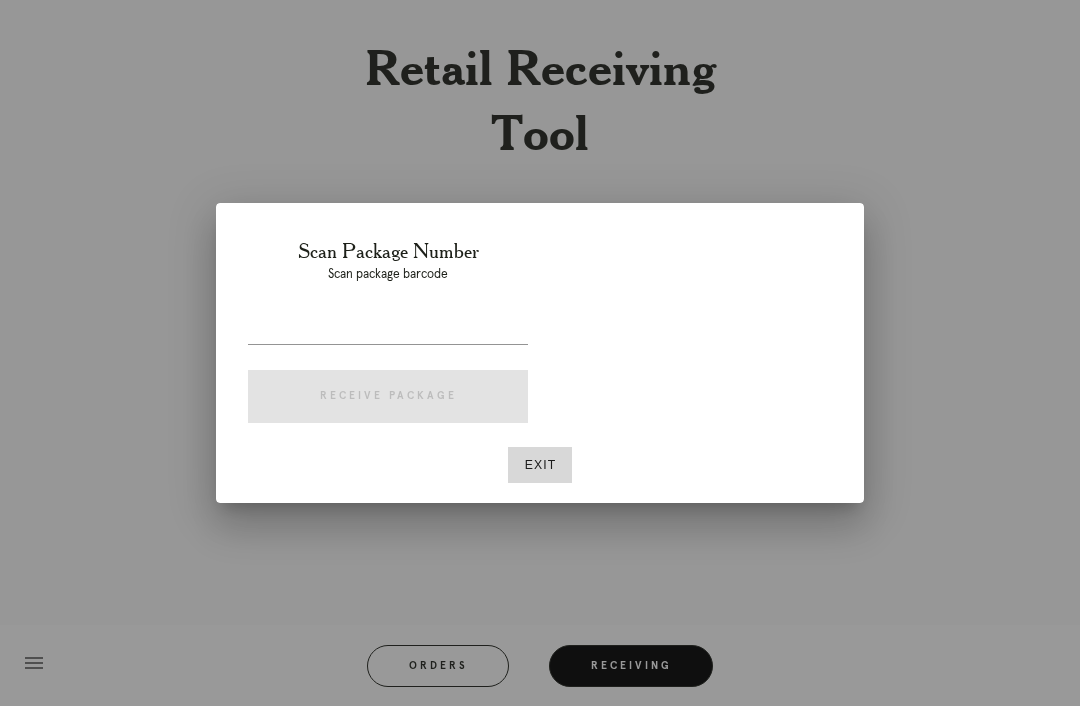scroll, scrollTop: 64, scrollLeft: 0, axis: vertical 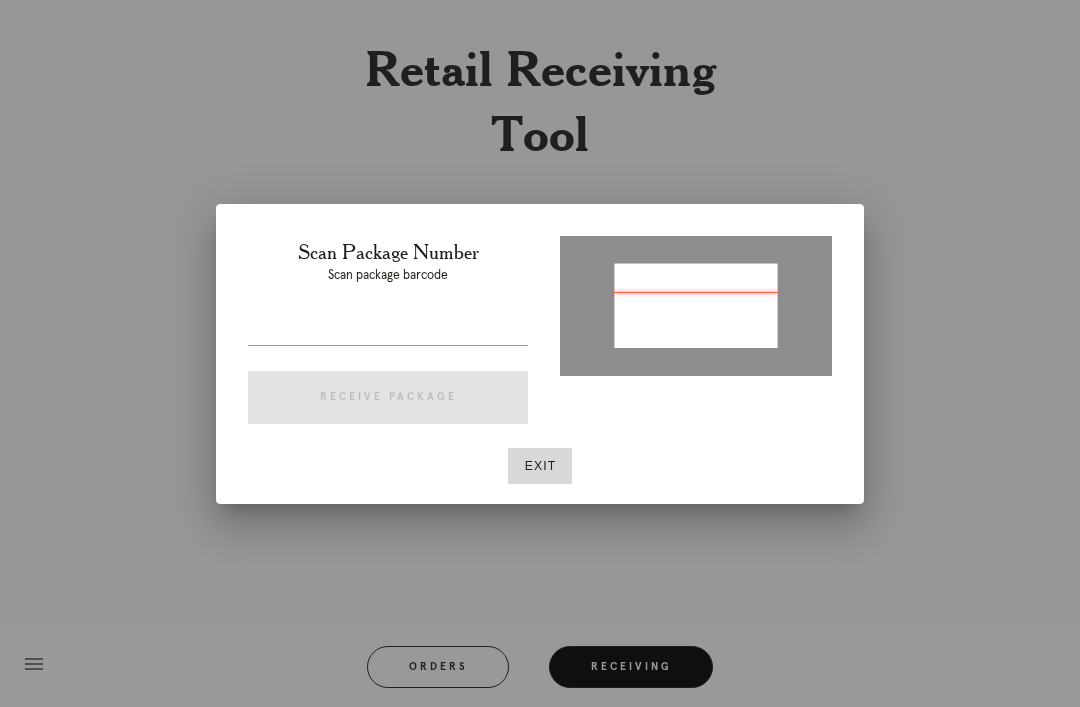 type on "P113515190507567" 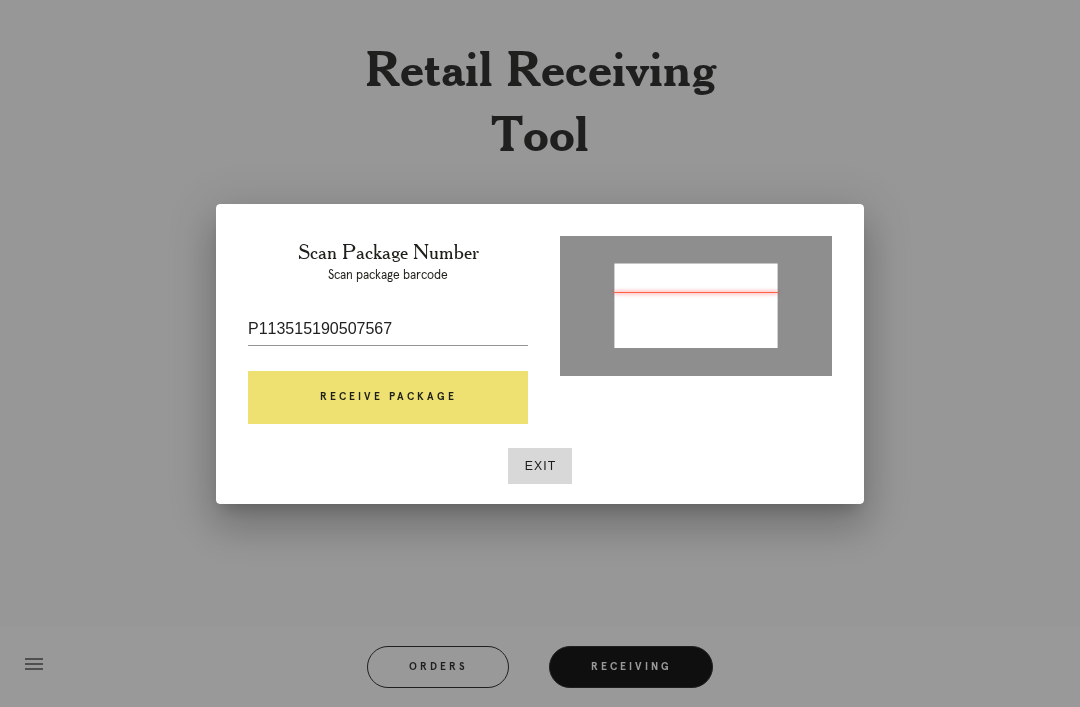 click on "Receive Package" at bounding box center (388, 398) 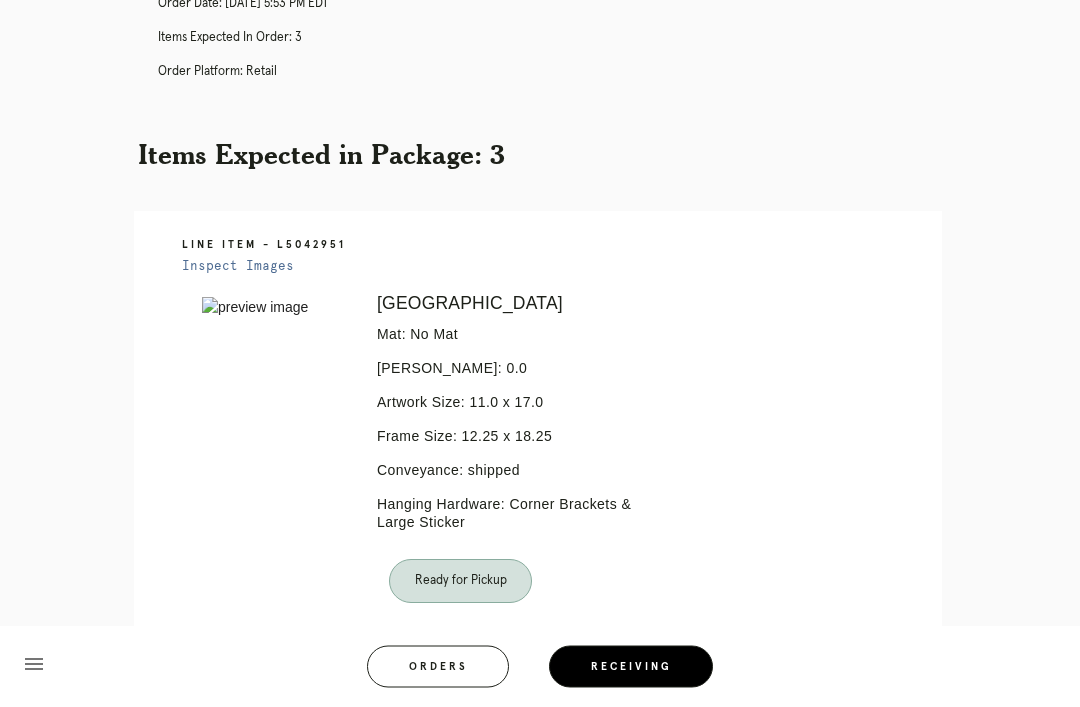 scroll, scrollTop: 0, scrollLeft: 0, axis: both 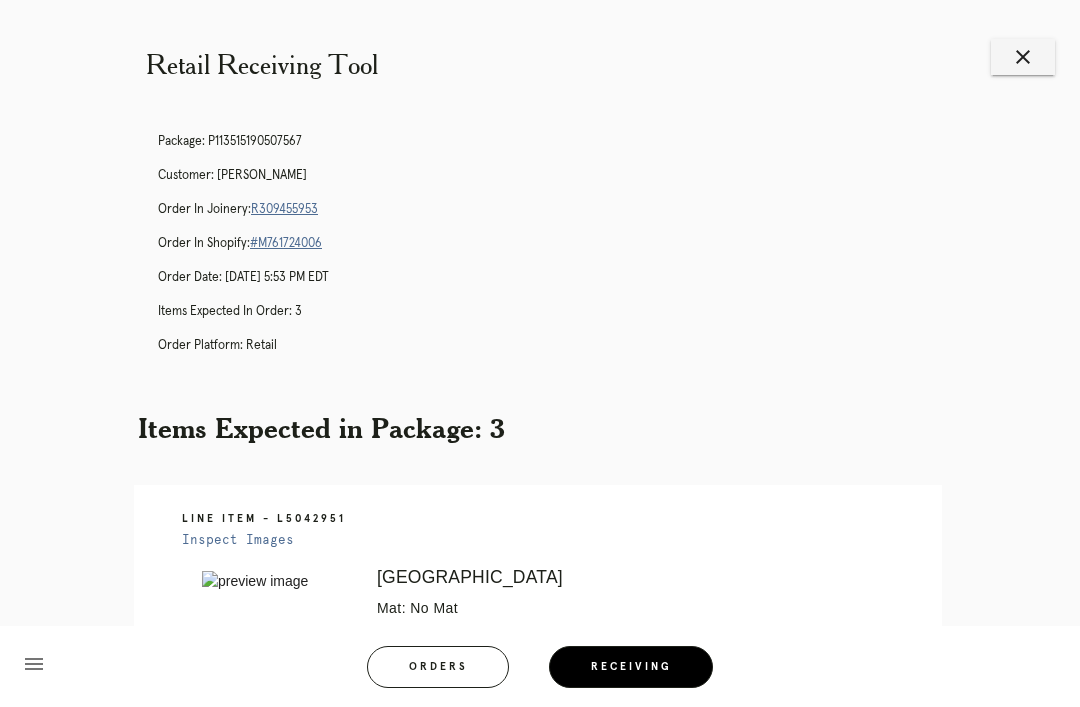 click on "R309455953" at bounding box center (284, 209) 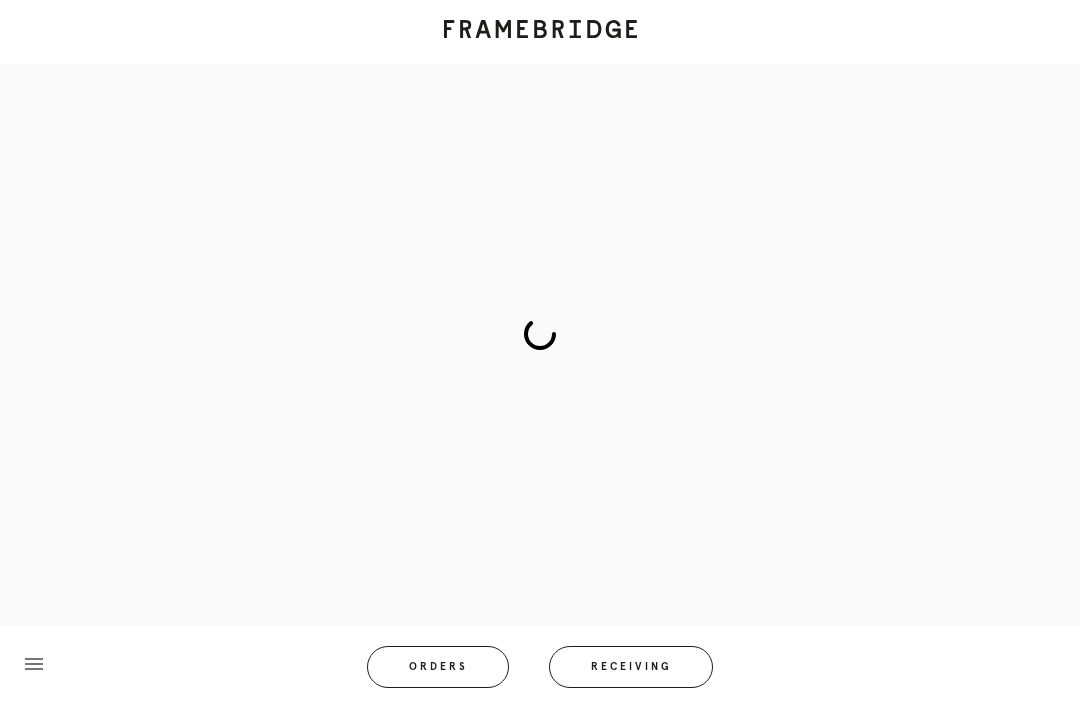 scroll, scrollTop: 0, scrollLeft: 0, axis: both 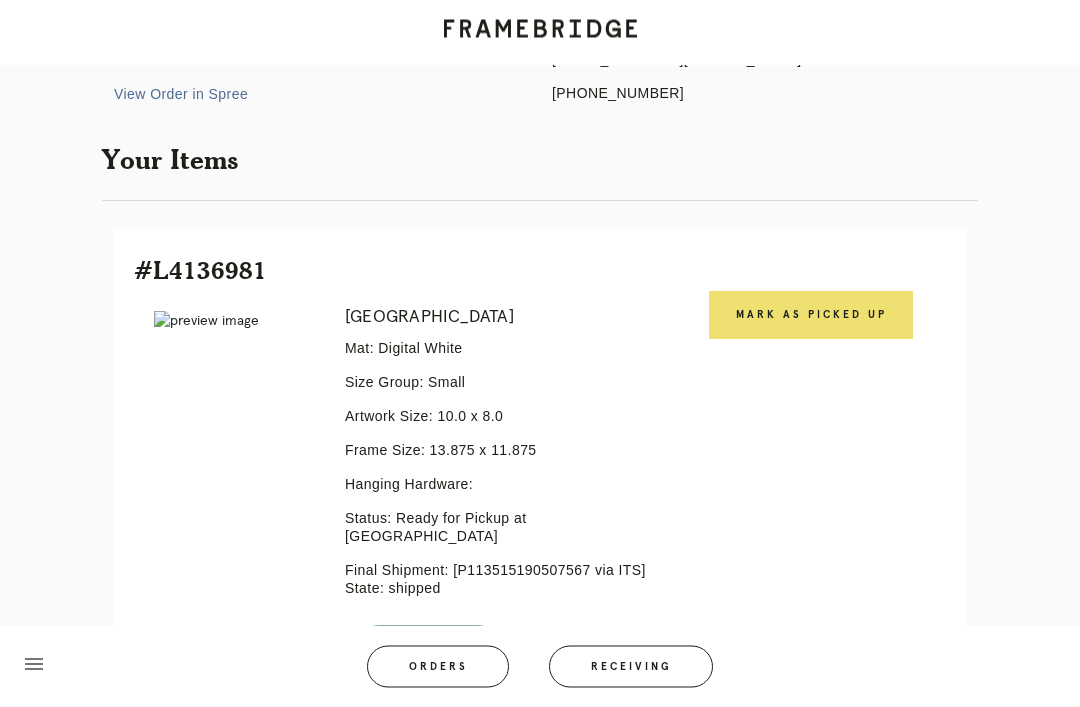 click on "Mark as Picked Up" at bounding box center (811, 316) 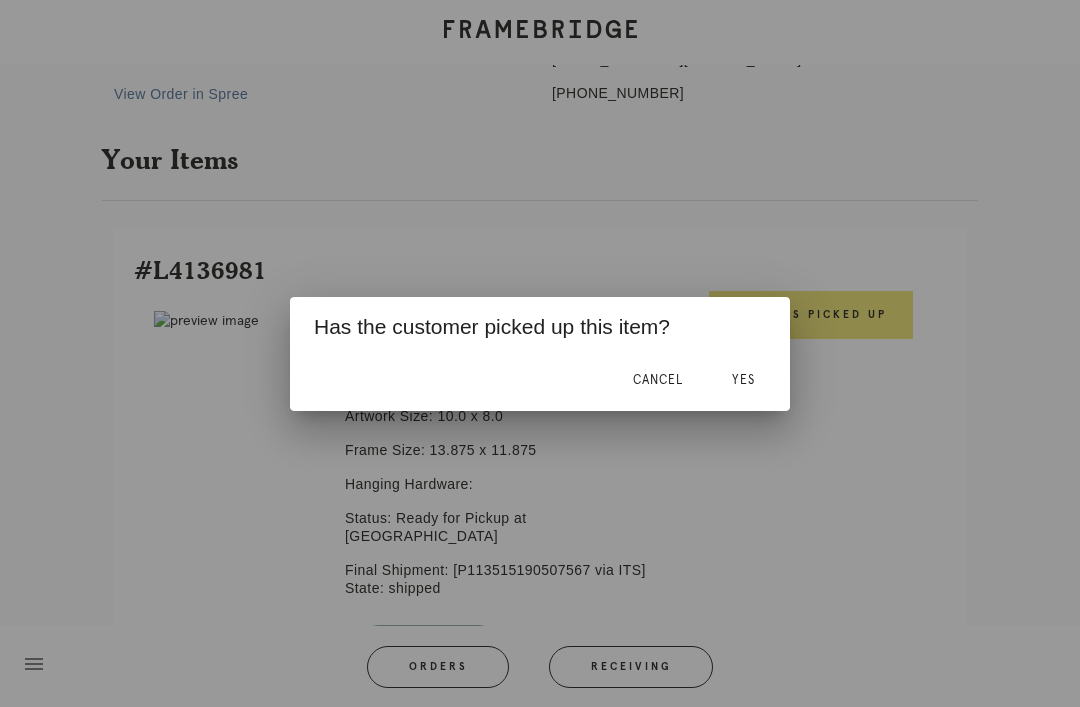 click on "Yes" at bounding box center (743, 381) 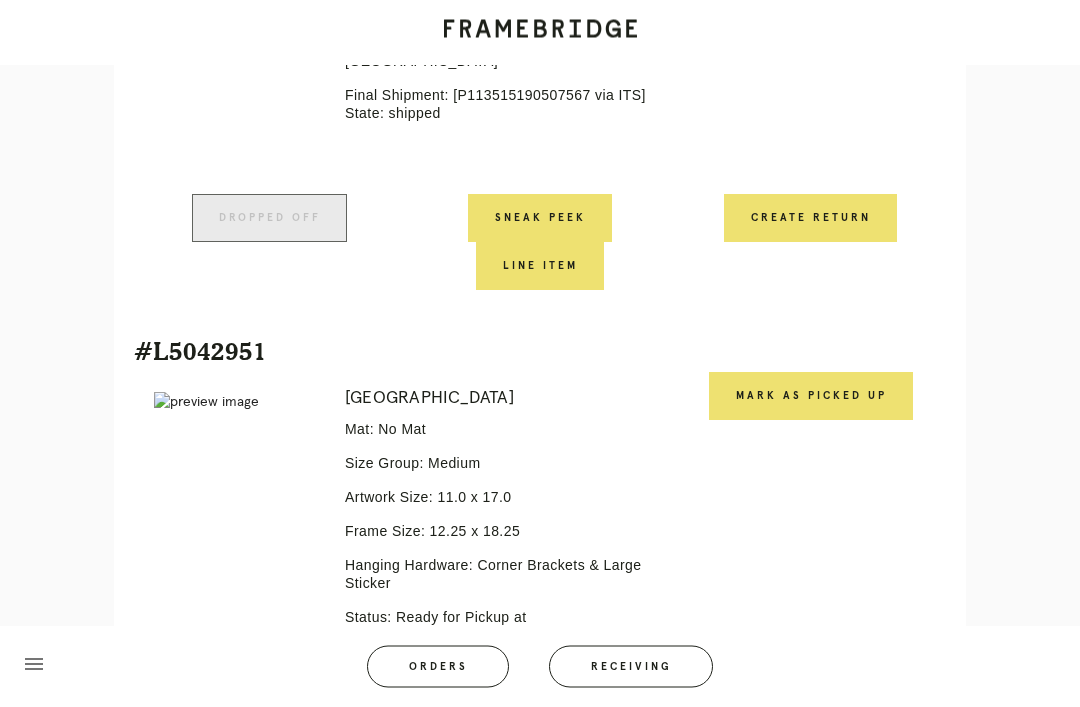 click on "Mark as Picked Up" at bounding box center [811, 397] 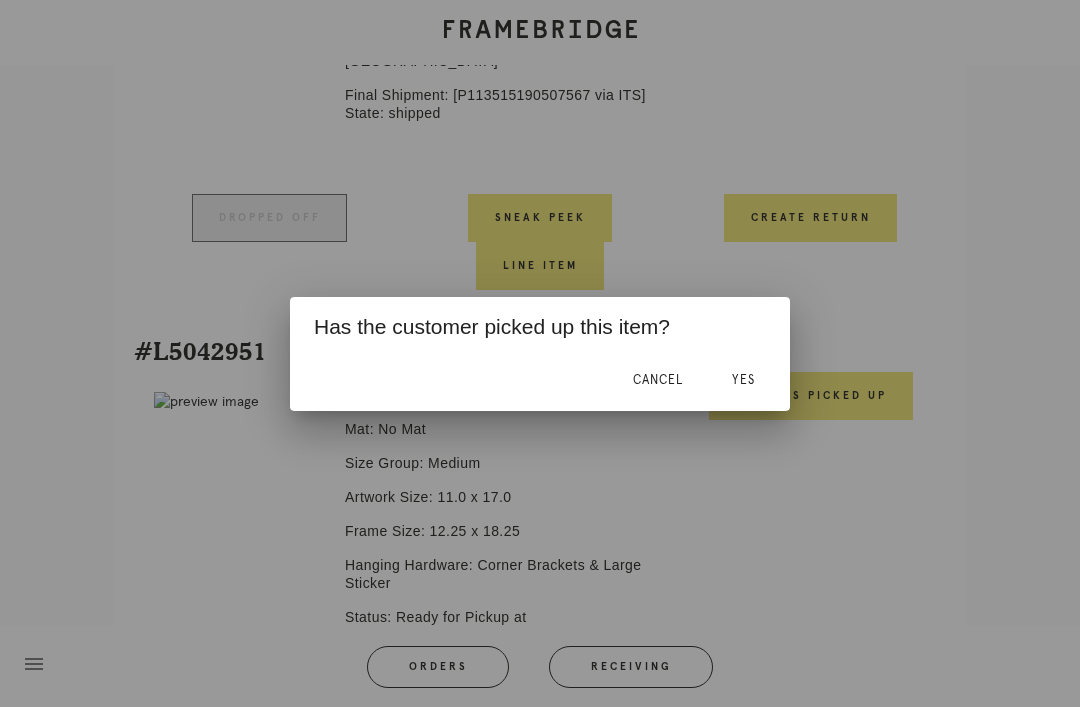 click on "Yes" at bounding box center [743, 380] 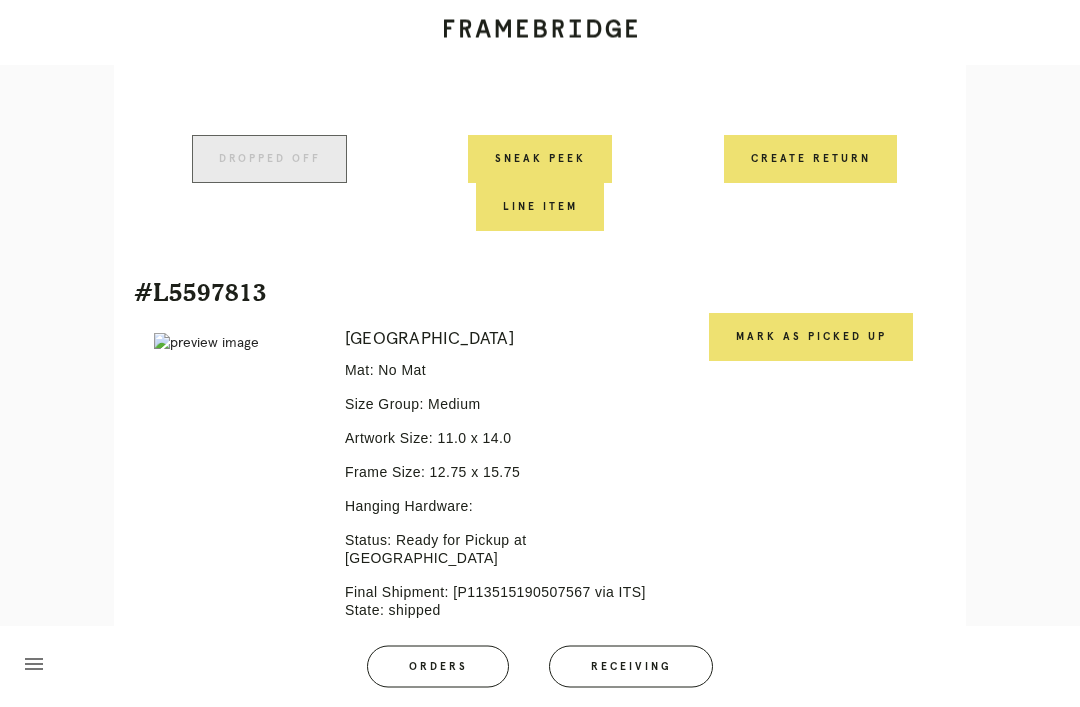 click on "Mark as Picked Up" at bounding box center [811, 338] 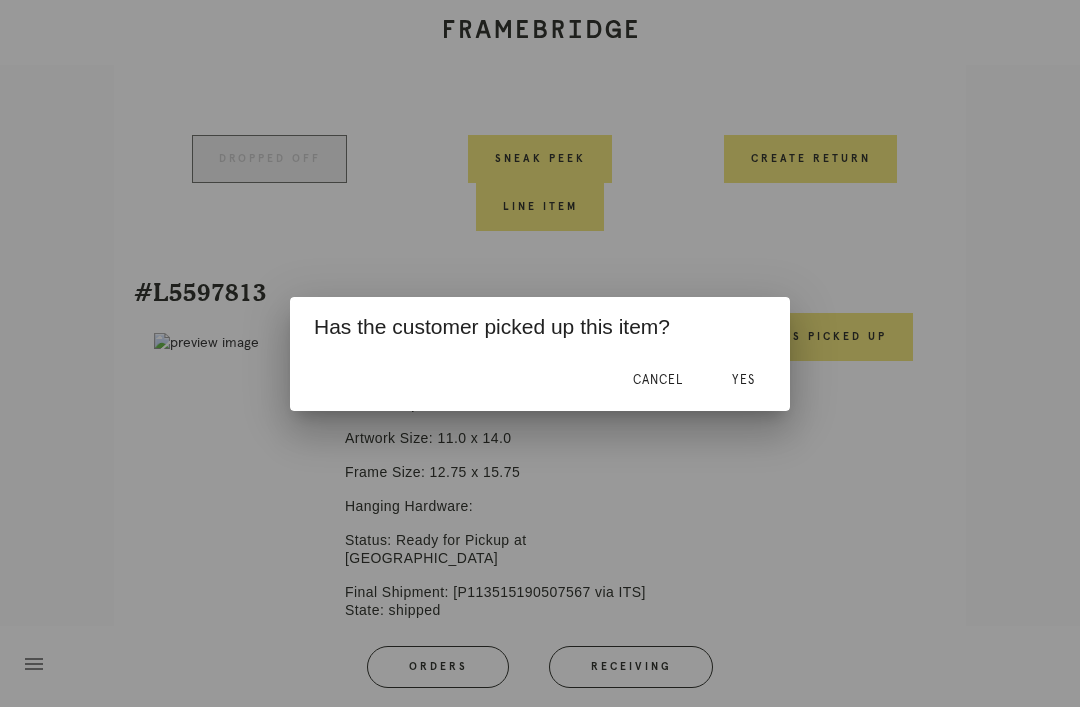 click on "Yes" at bounding box center [743, 380] 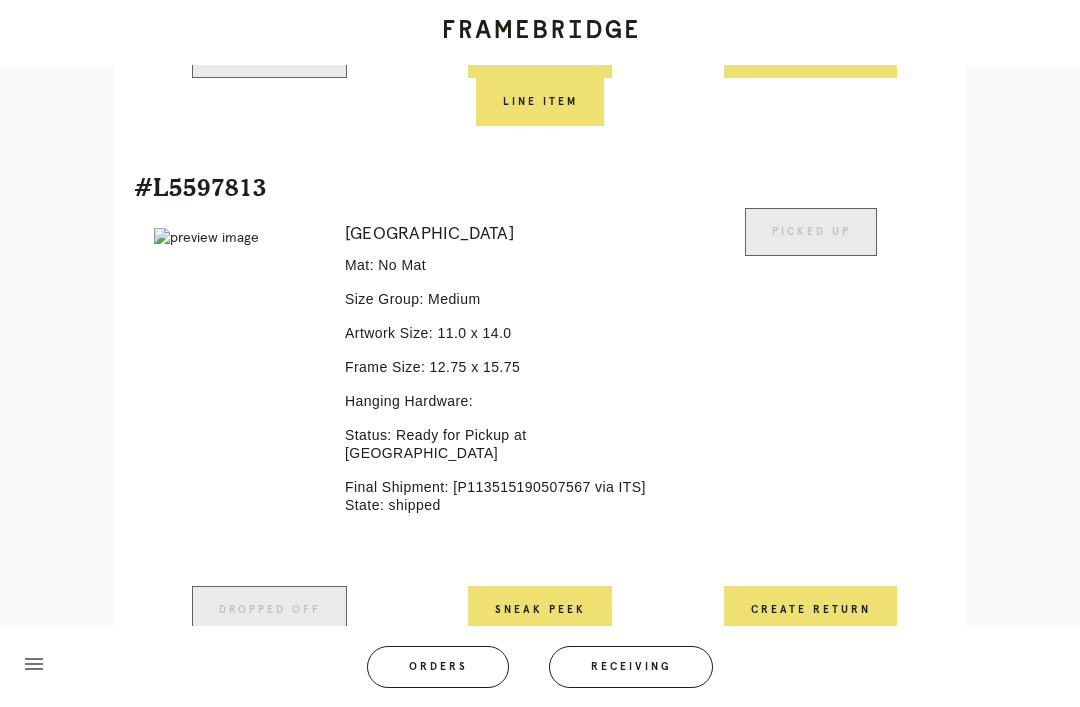 scroll, scrollTop: 1530, scrollLeft: 0, axis: vertical 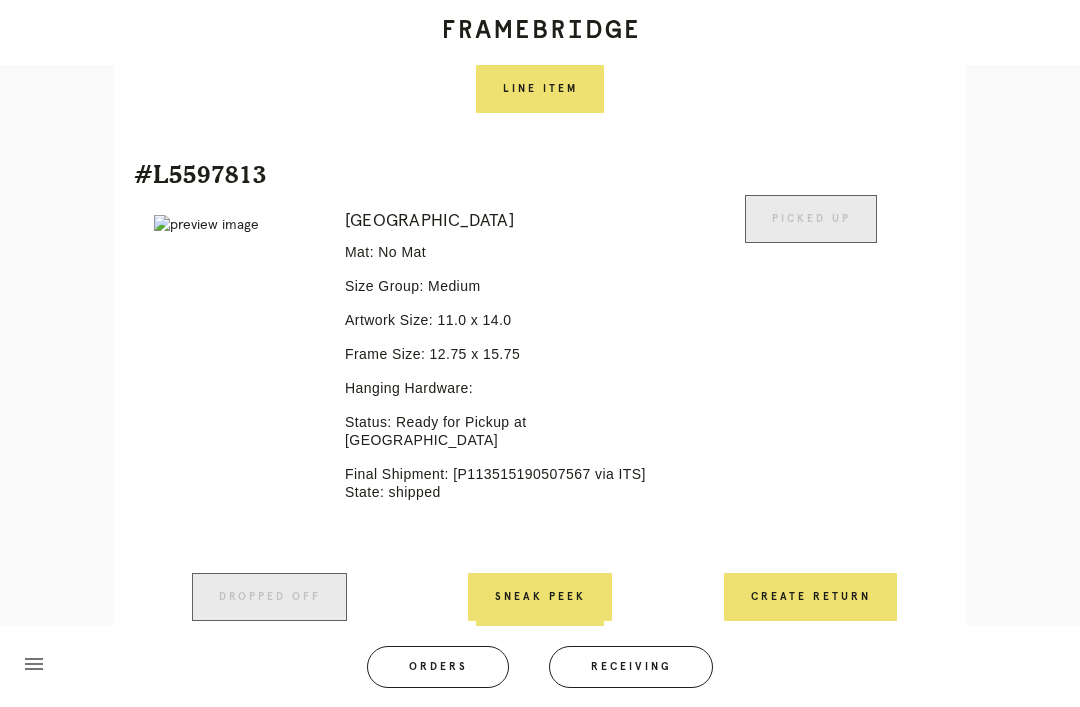 click on "Orders" at bounding box center [438, 667] 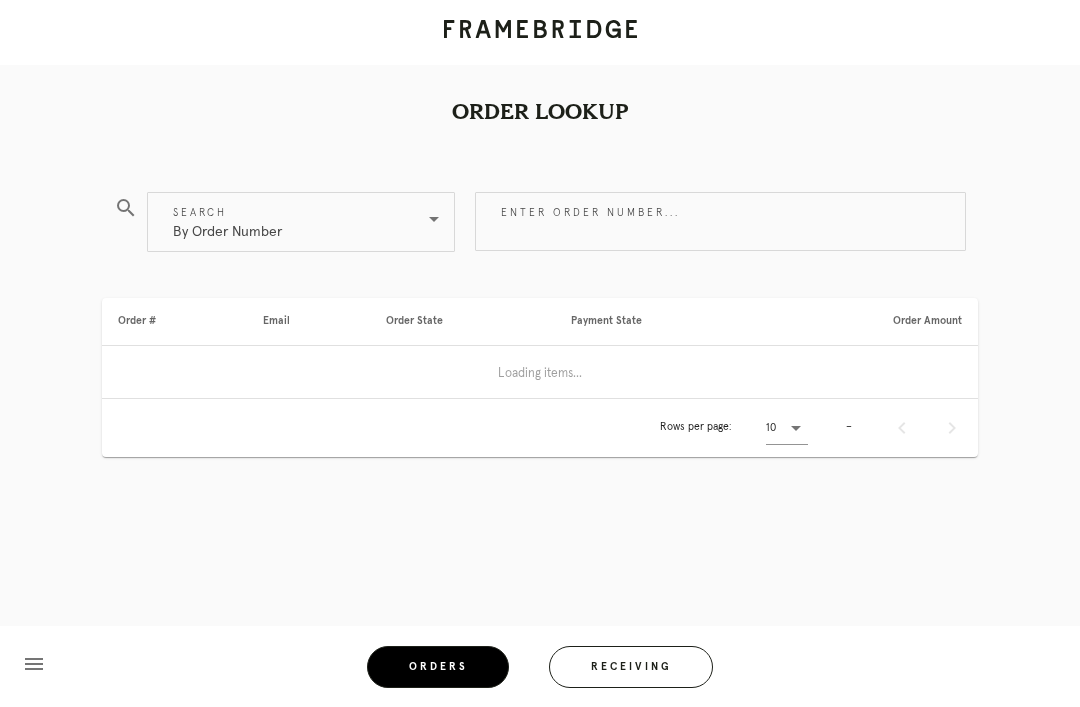 scroll, scrollTop: 0, scrollLeft: 0, axis: both 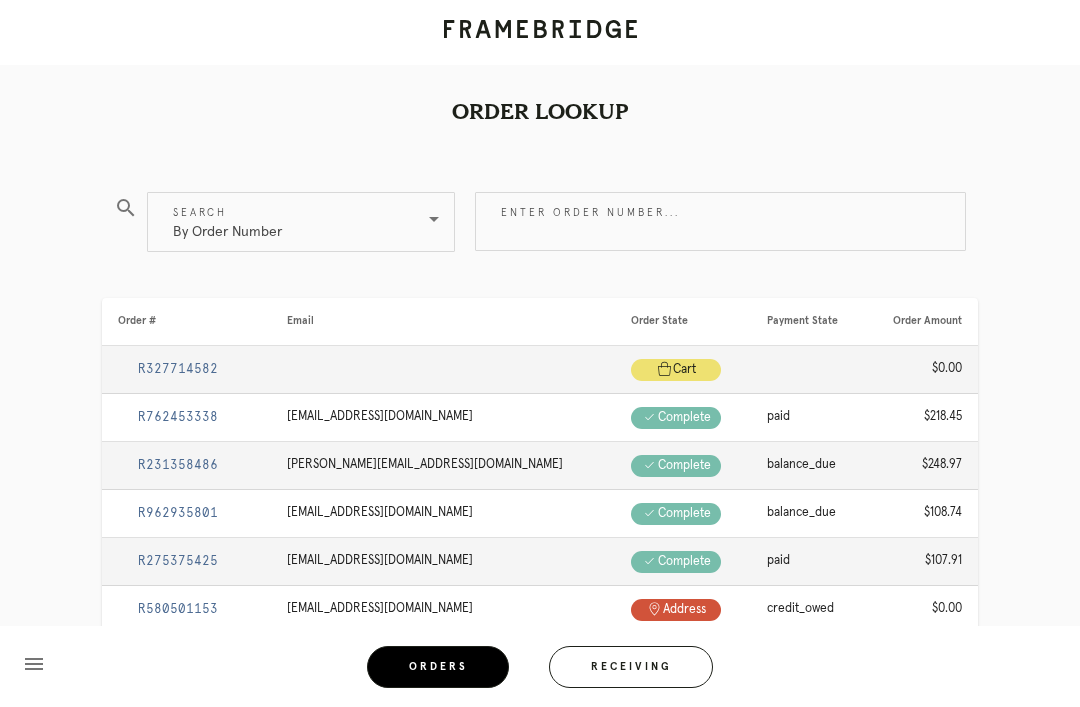 click on "Enter order number..." at bounding box center (720, 221) 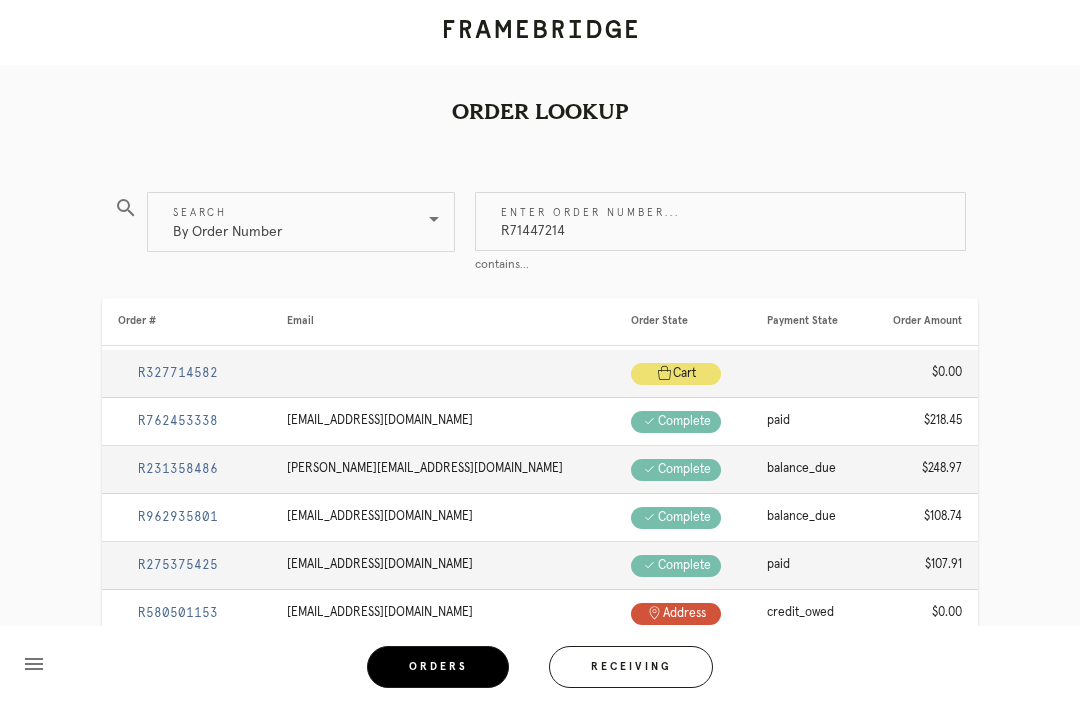 type on "R714472141" 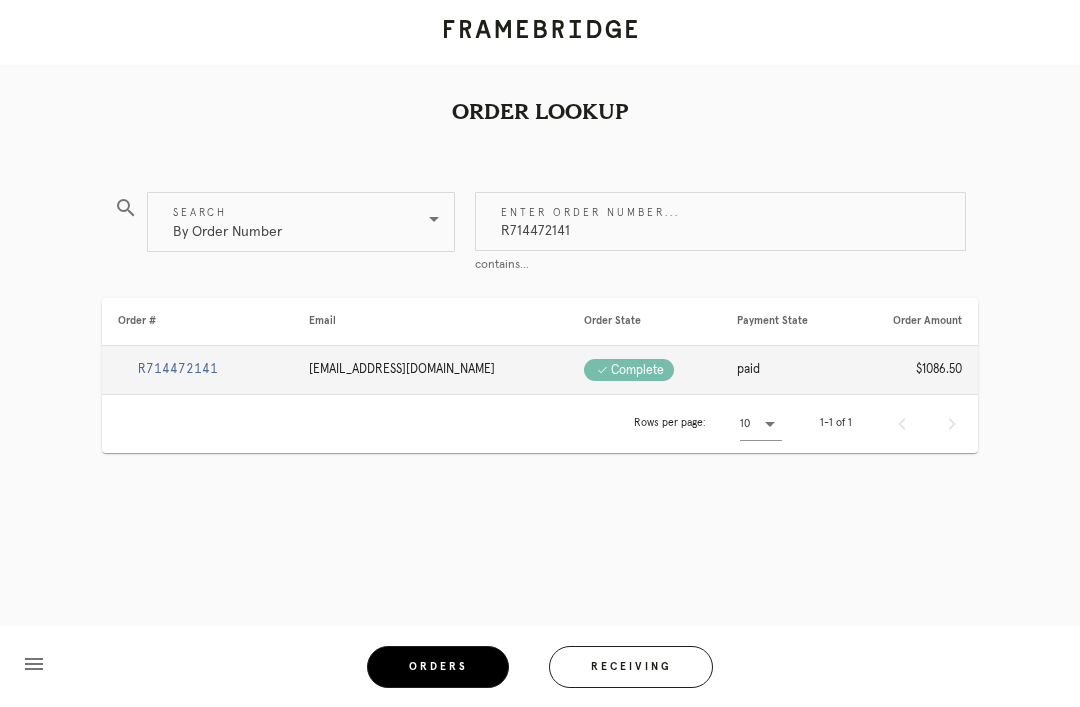 click on "R714472141" at bounding box center [178, 369] 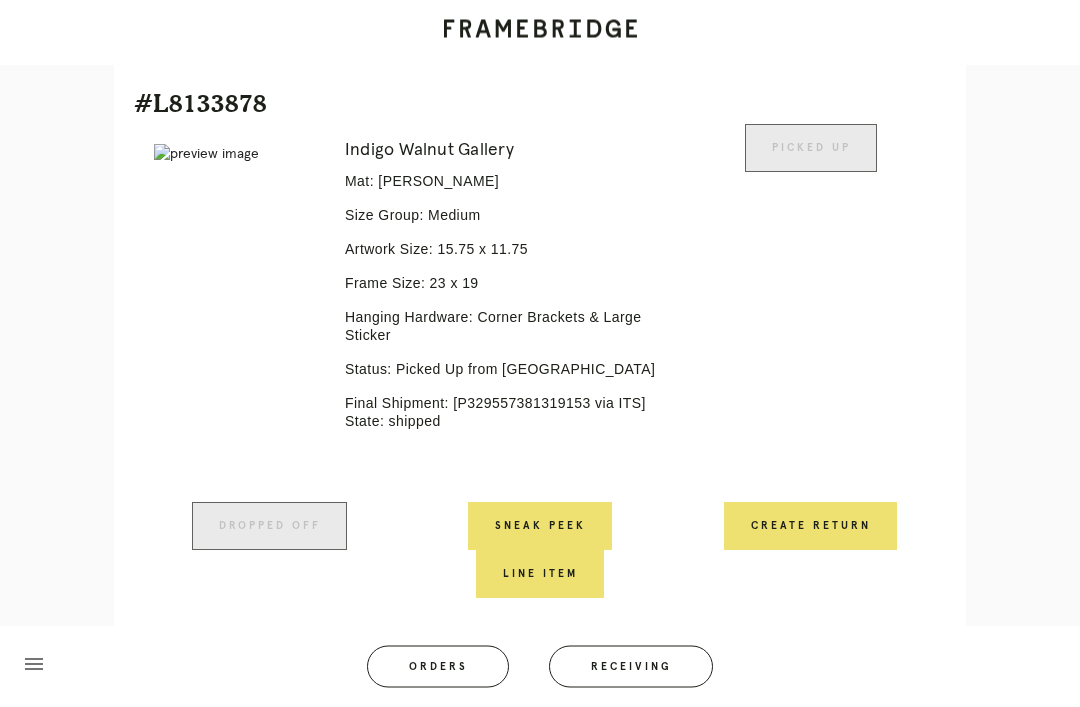 scroll, scrollTop: 2127, scrollLeft: 0, axis: vertical 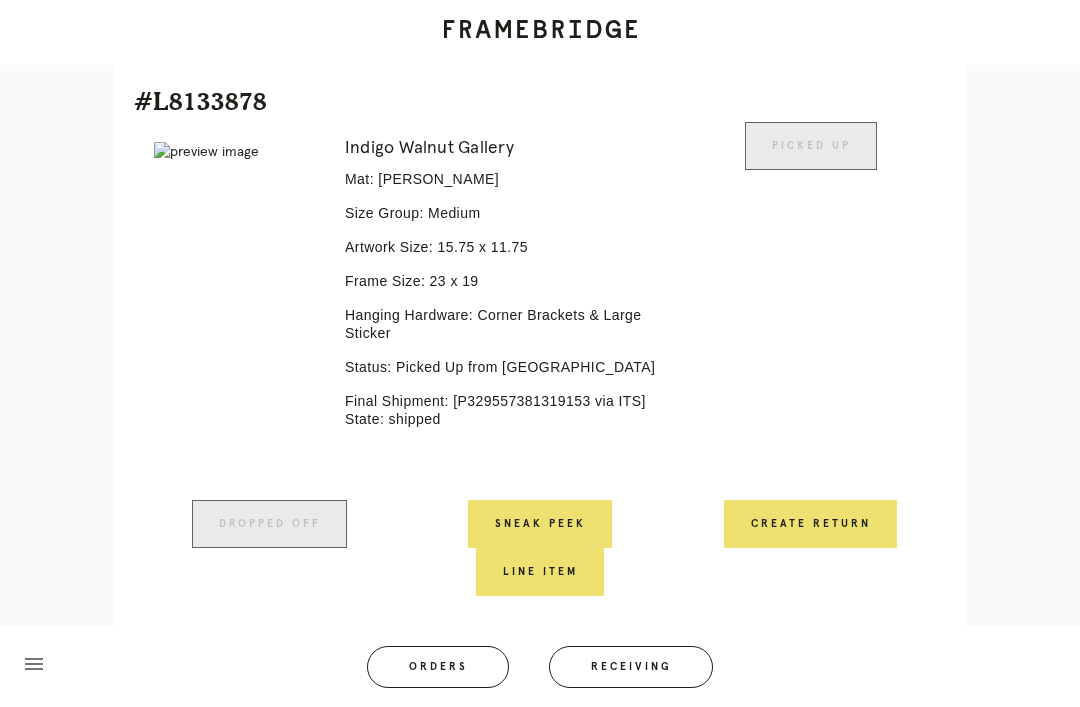 click on "Create Return" at bounding box center [810, 524] 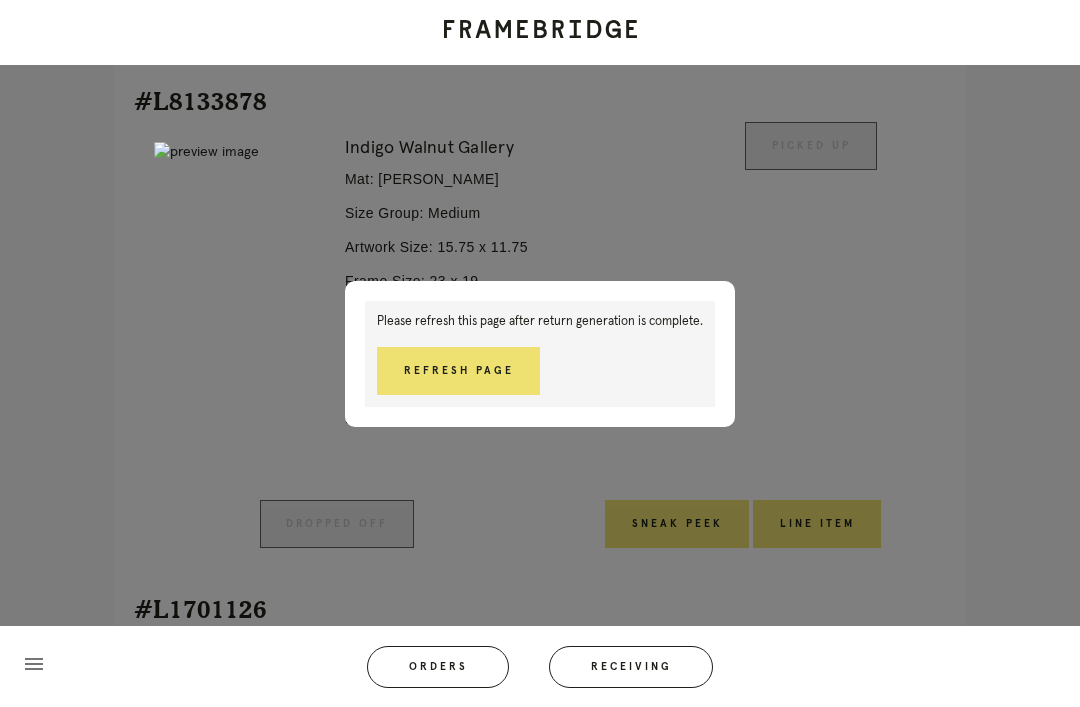 scroll, scrollTop: 2159, scrollLeft: 0, axis: vertical 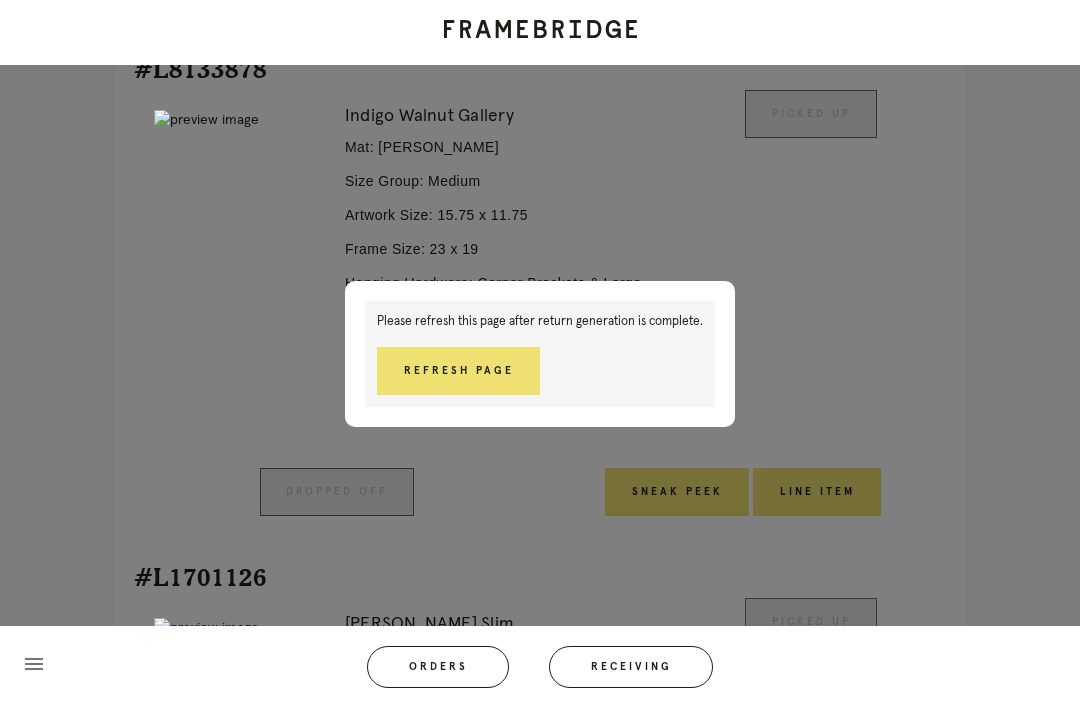 click on "Refresh Page" at bounding box center (458, 371) 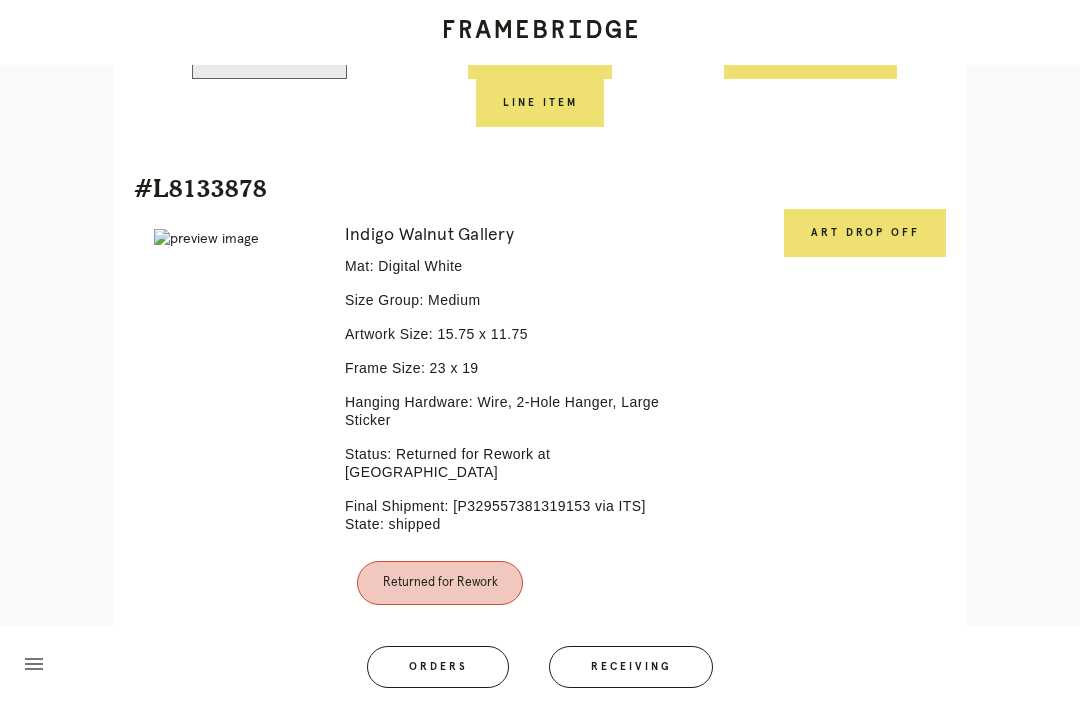 scroll, scrollTop: 2041, scrollLeft: 0, axis: vertical 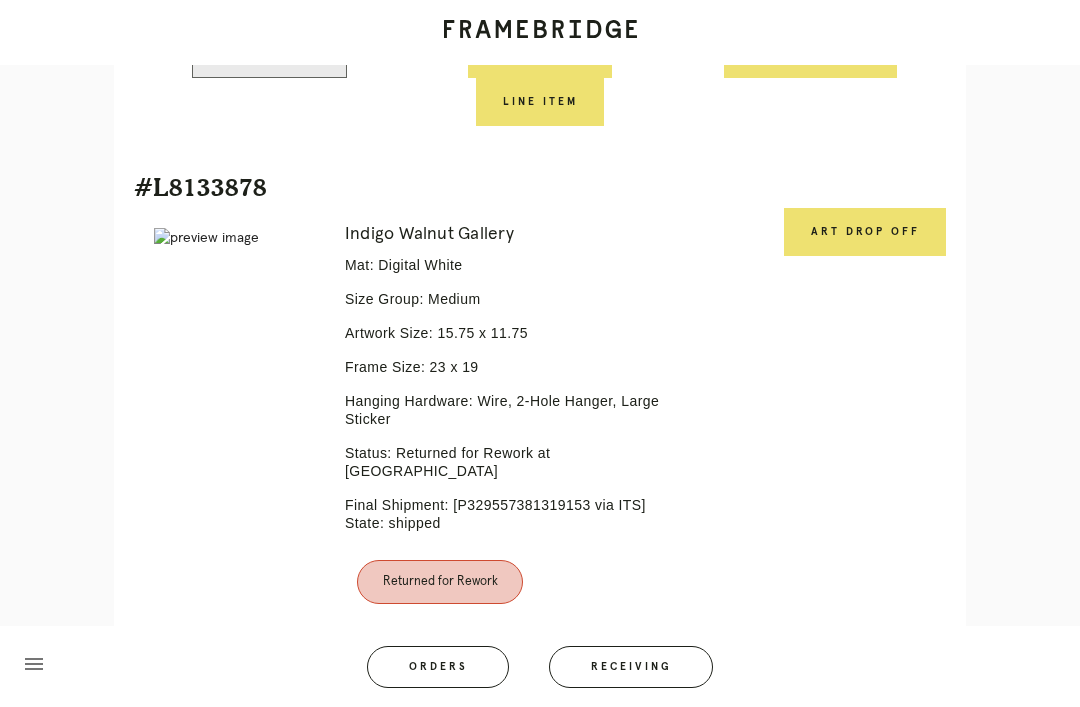 click on "Art drop off" at bounding box center [865, 232] 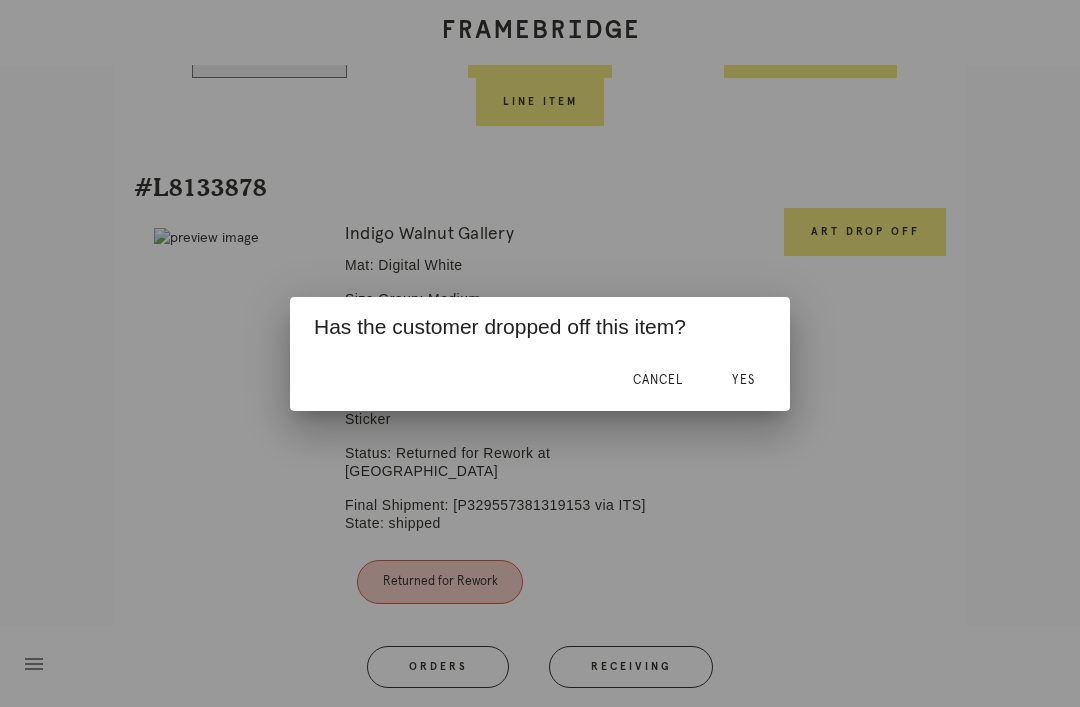 click on "Yes" at bounding box center [743, 380] 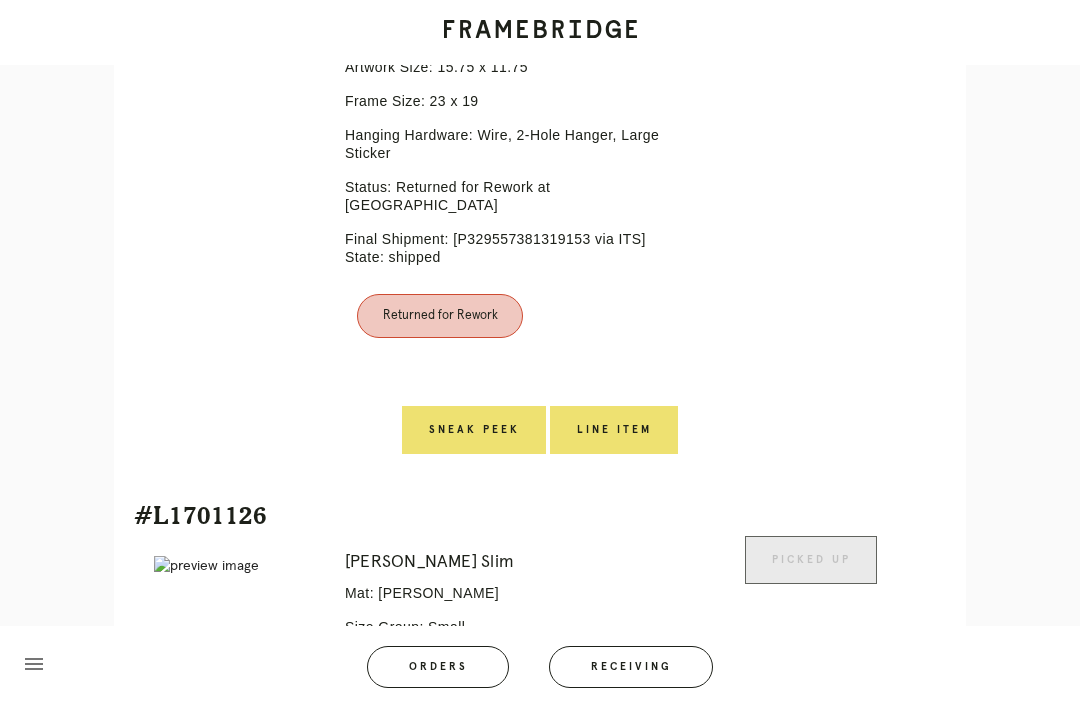 scroll, scrollTop: 2322, scrollLeft: 0, axis: vertical 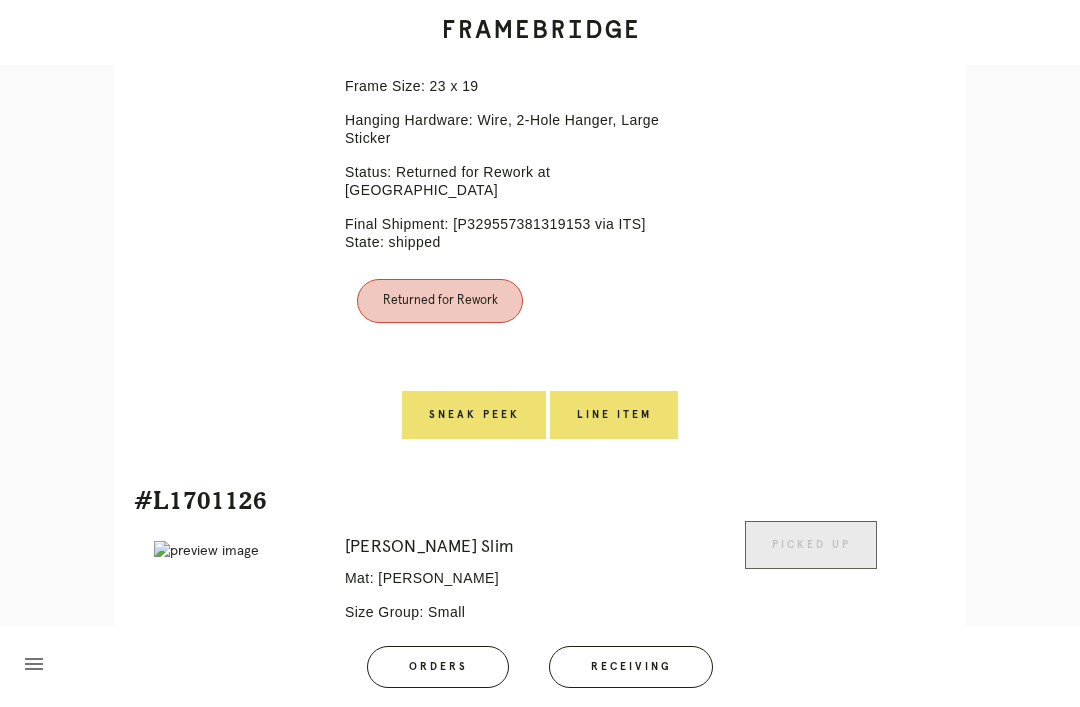 click on "Line Item" at bounding box center (614, 415) 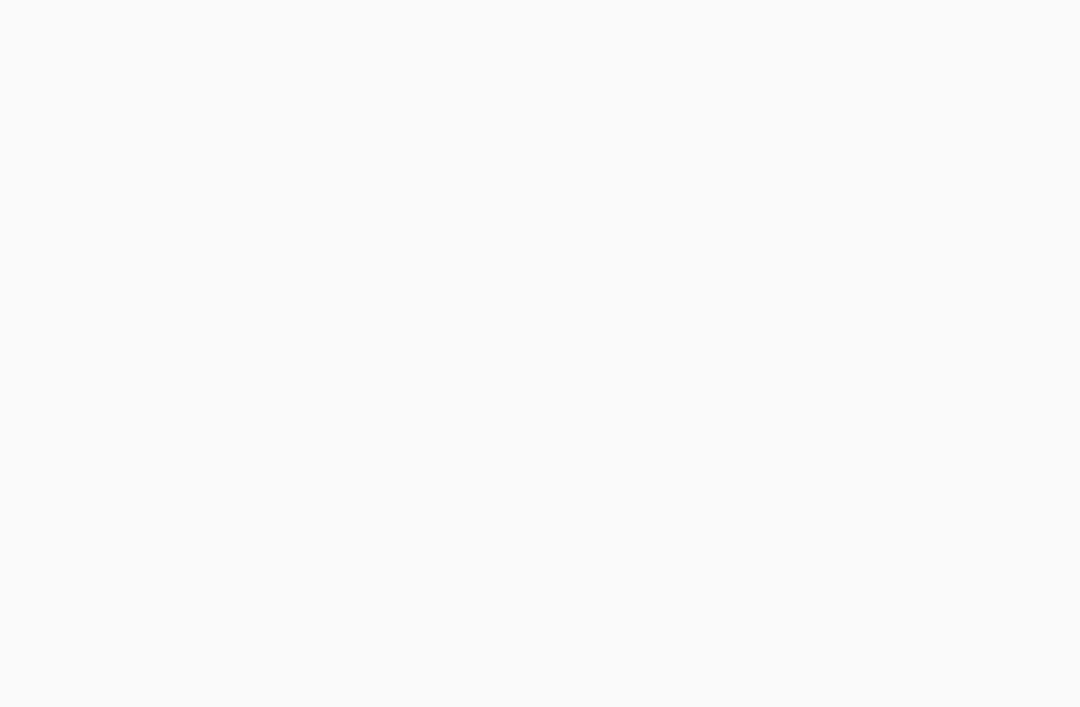 scroll, scrollTop: 0, scrollLeft: 0, axis: both 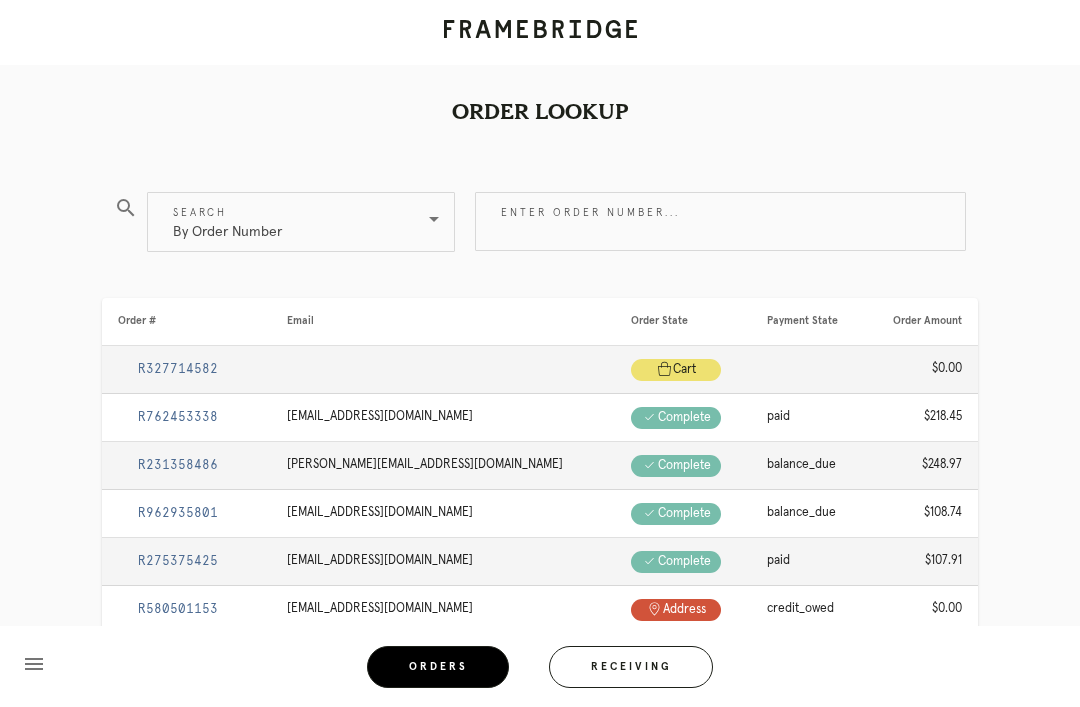 click on "Receiving" at bounding box center (631, 667) 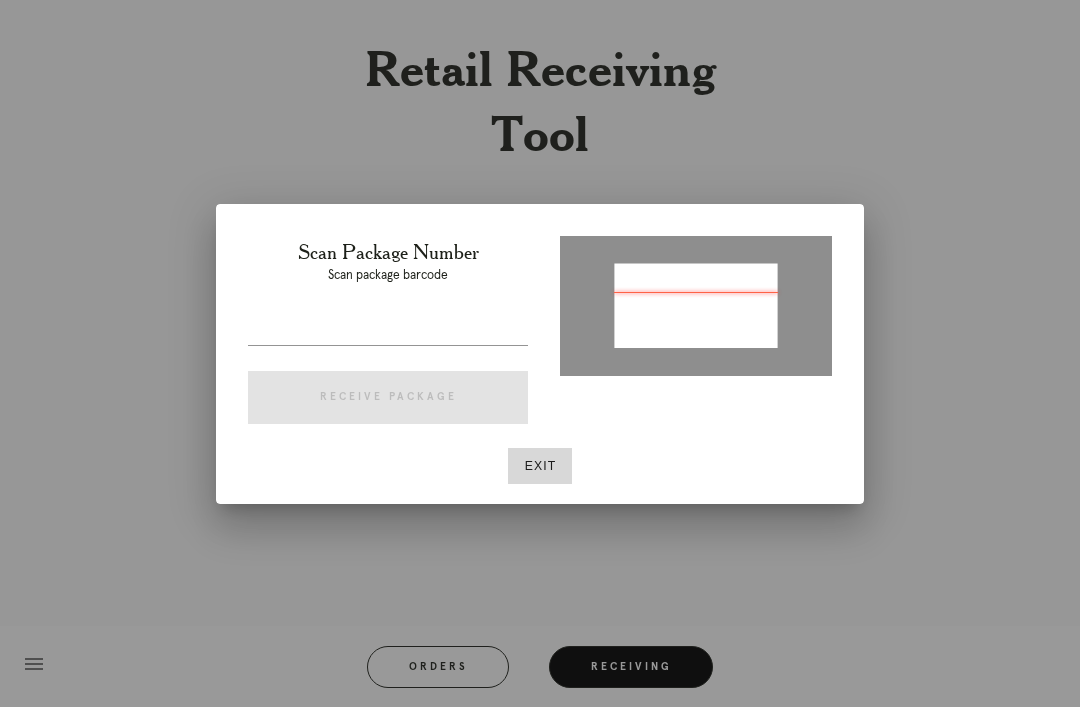 type on "P628794702152329" 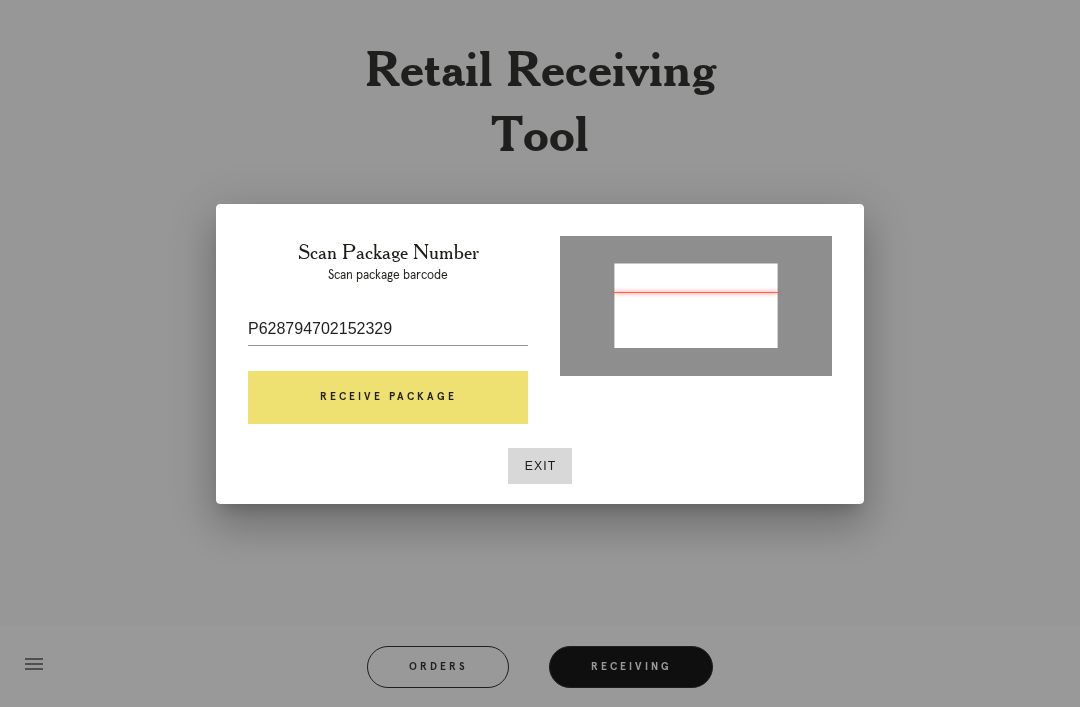 click on "Receive Package" at bounding box center (388, 398) 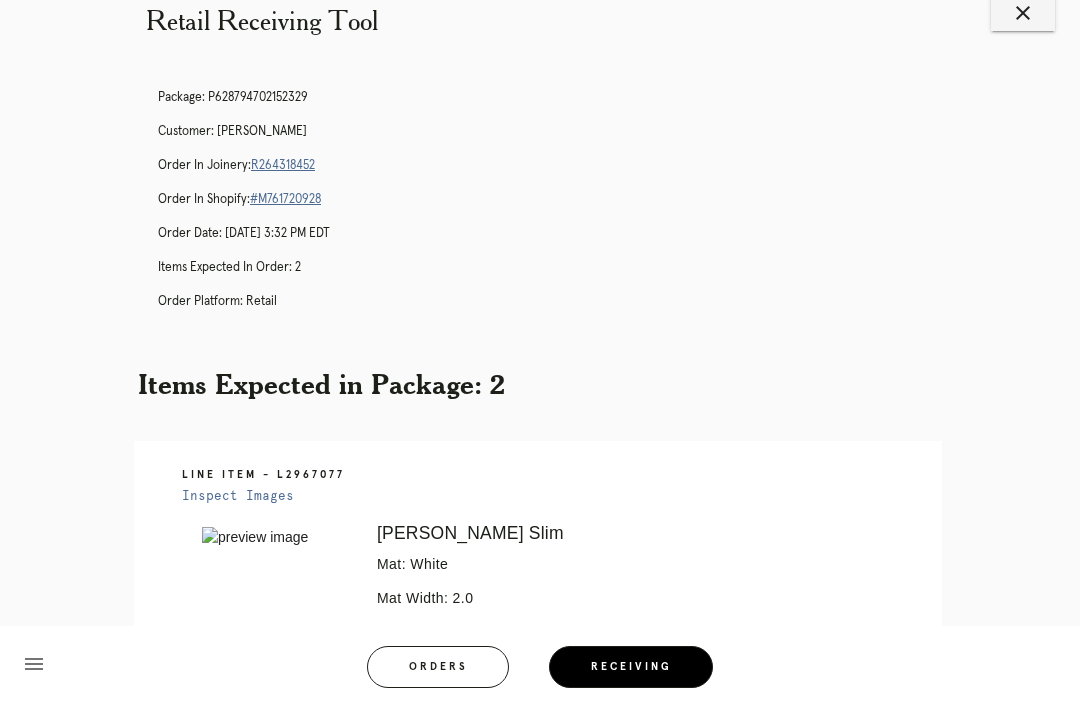 scroll, scrollTop: 0, scrollLeft: 0, axis: both 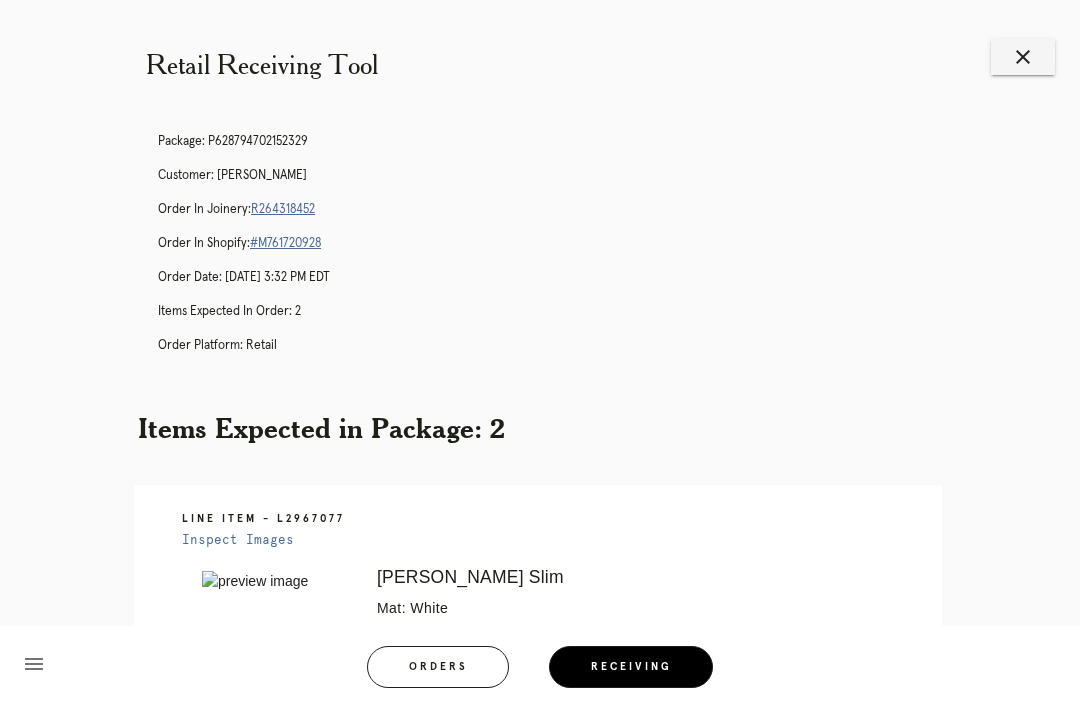 click on "close" at bounding box center (1023, 57) 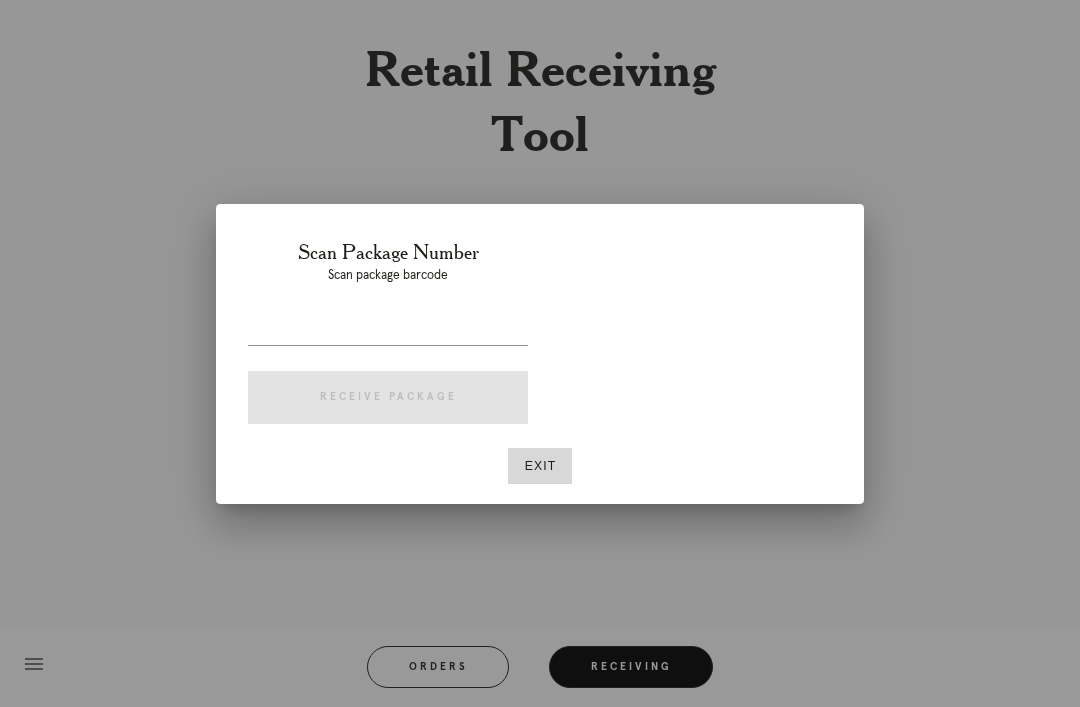 scroll, scrollTop: 0, scrollLeft: 0, axis: both 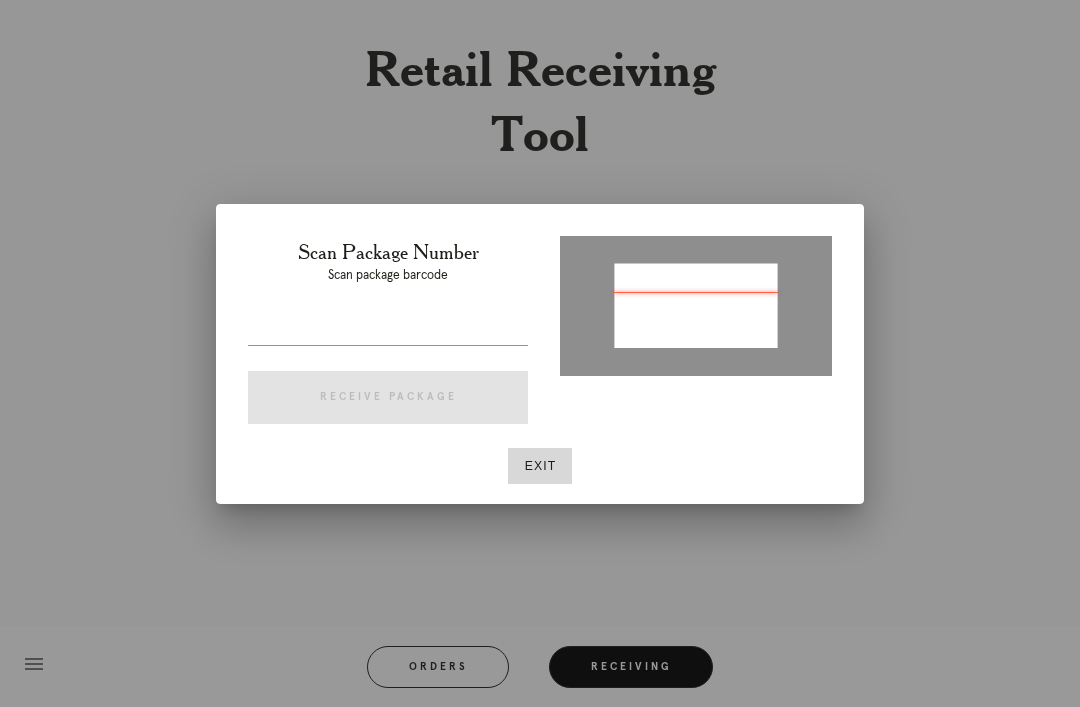 type on "P163053652707017" 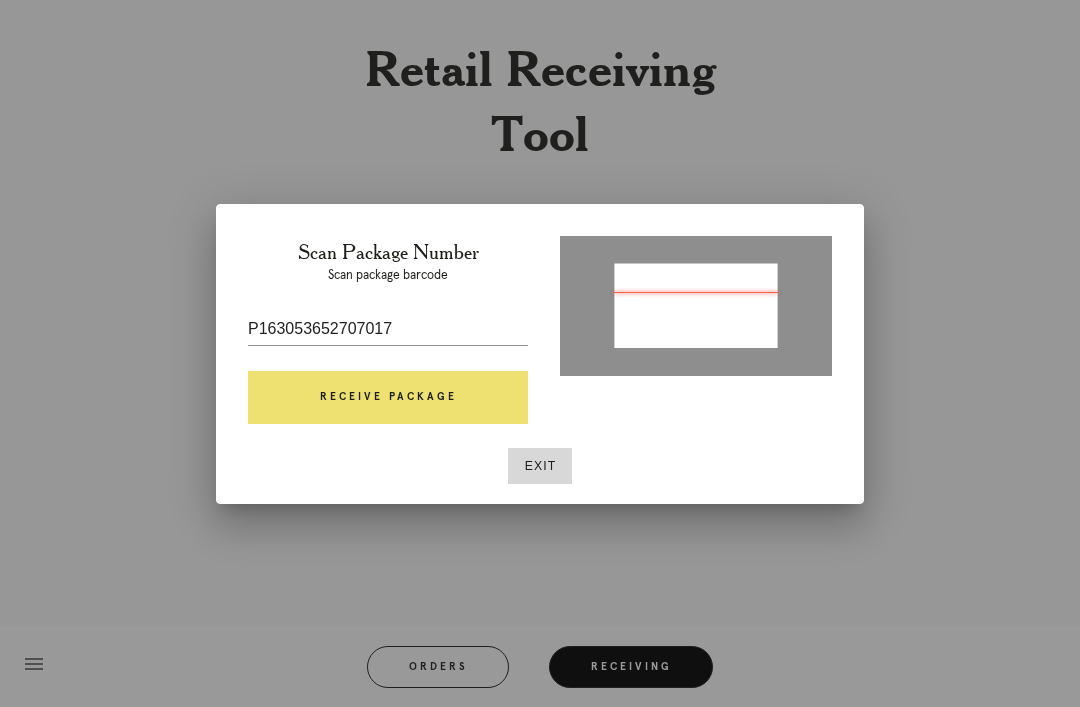 click on "Receive Package" 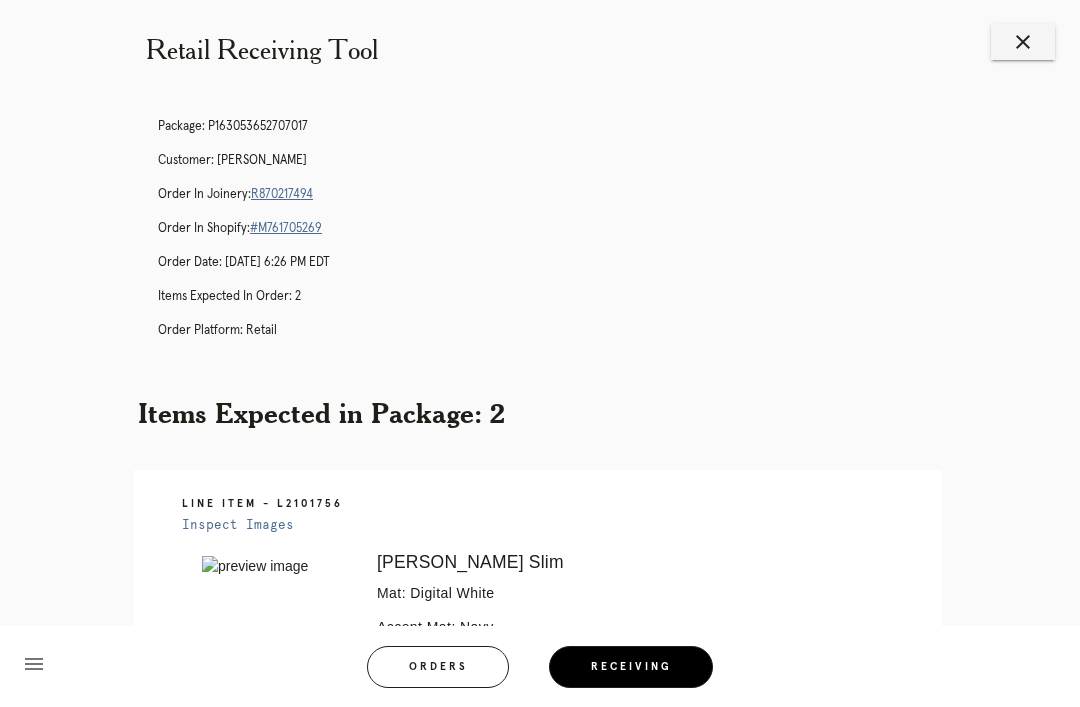 scroll, scrollTop: 0, scrollLeft: 0, axis: both 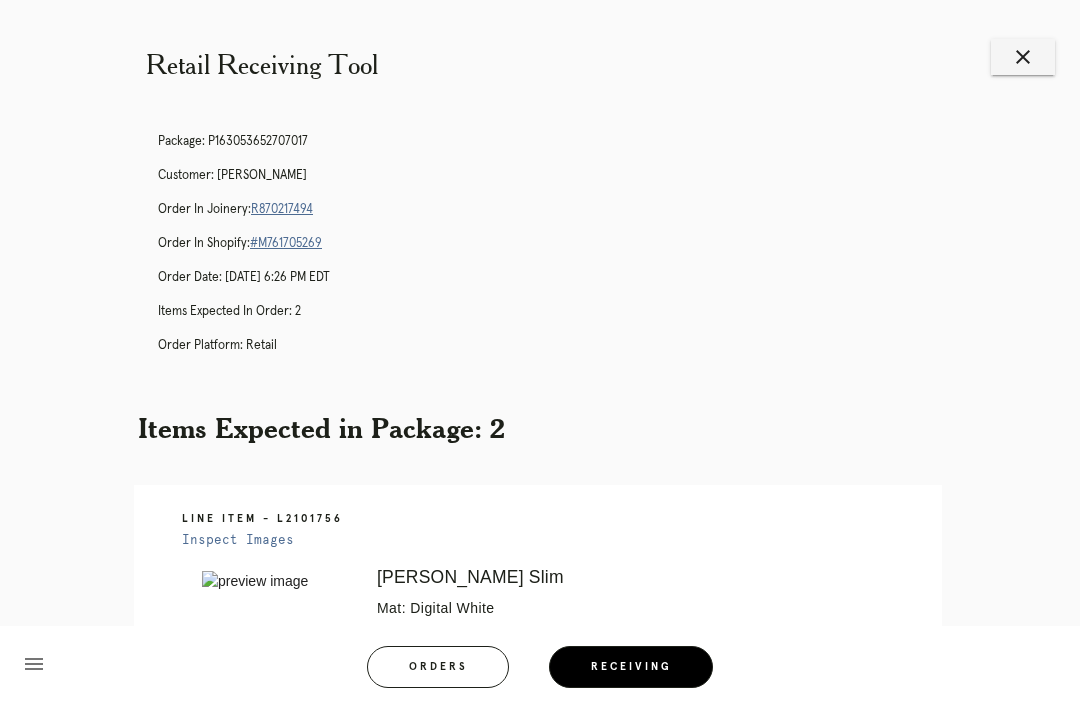 click on "R870217494" 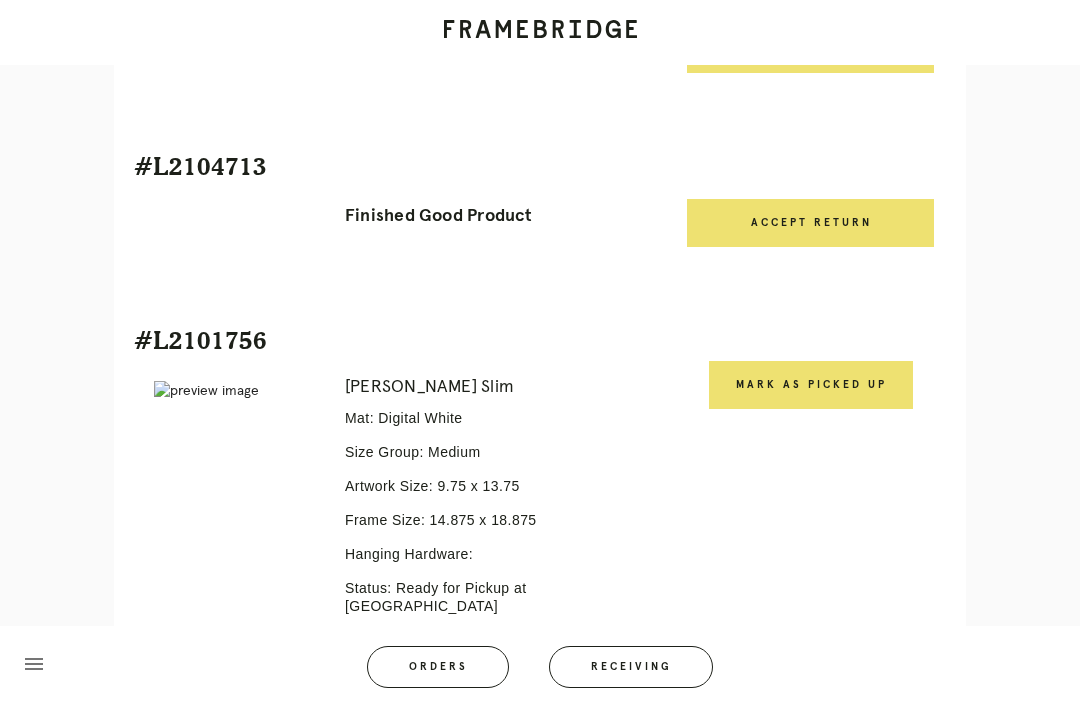 scroll, scrollTop: 584, scrollLeft: 0, axis: vertical 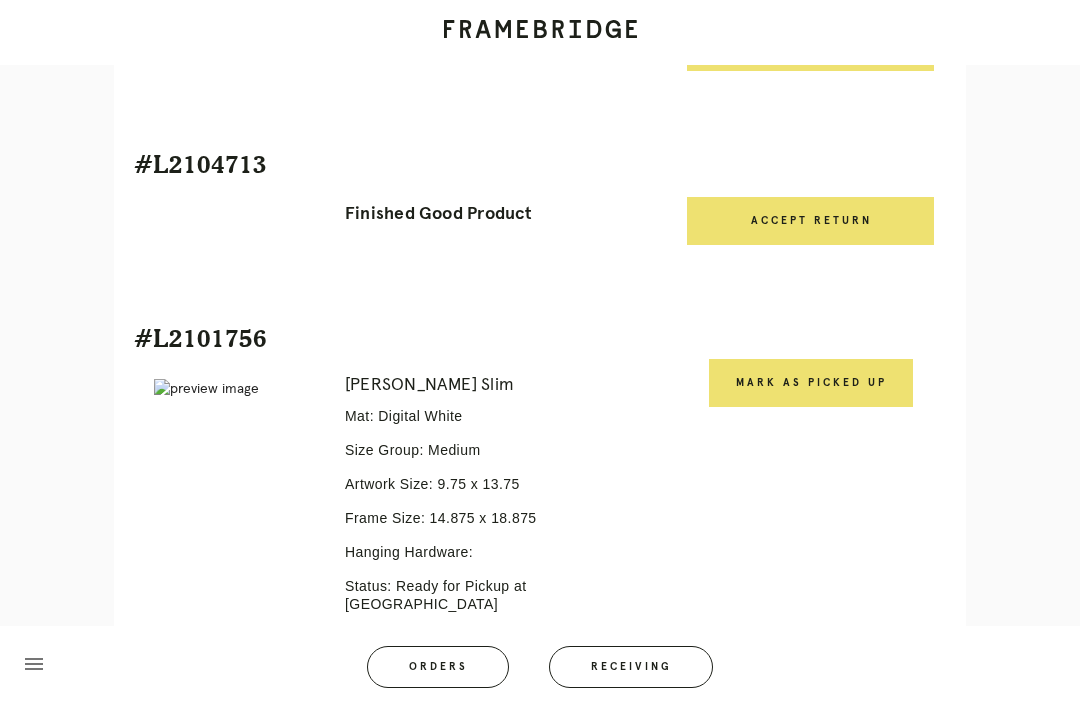 click on "Mark as Picked Up" at bounding box center (811, 383) 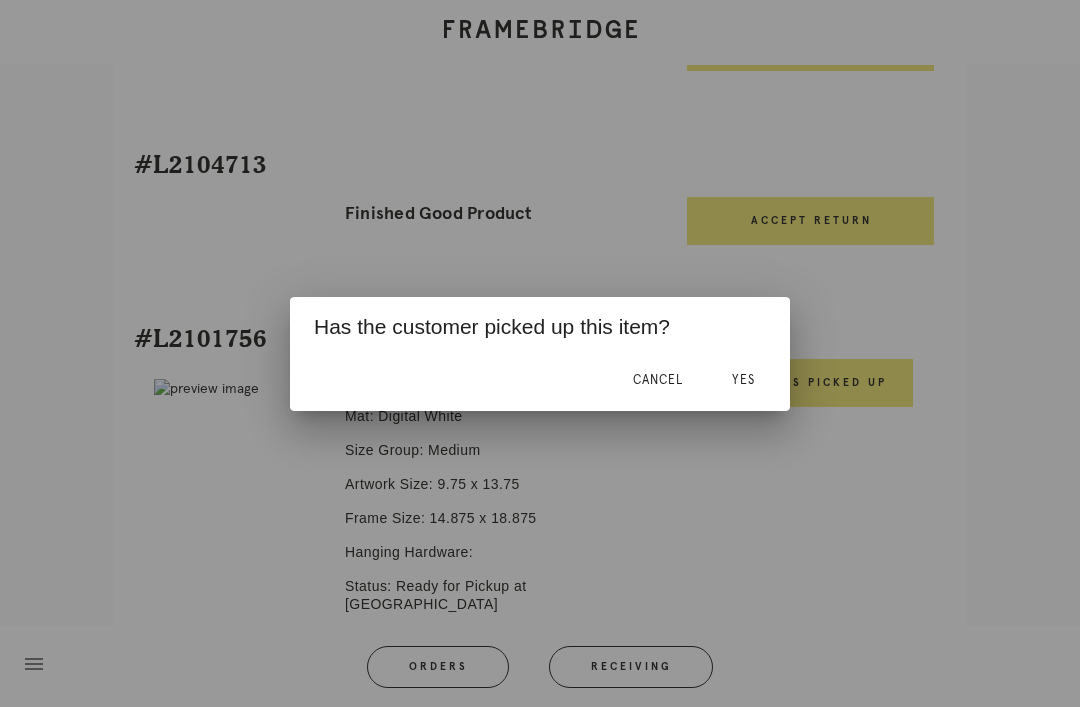 click on "Yes" at bounding box center (743, 380) 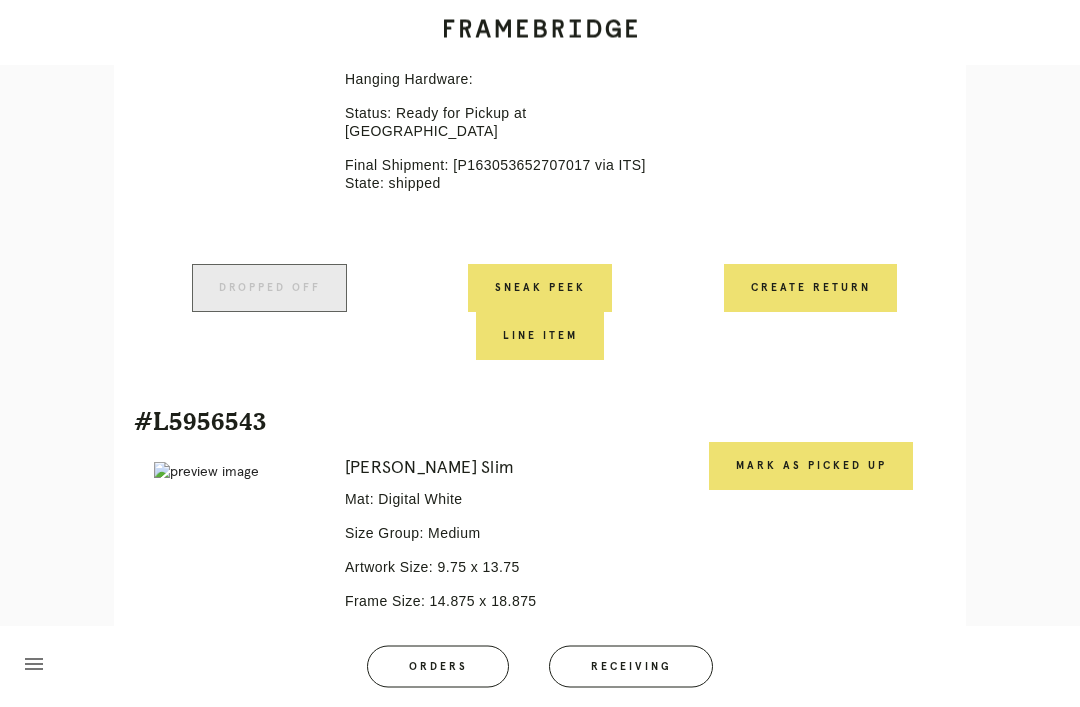 scroll, scrollTop: 1057, scrollLeft: 0, axis: vertical 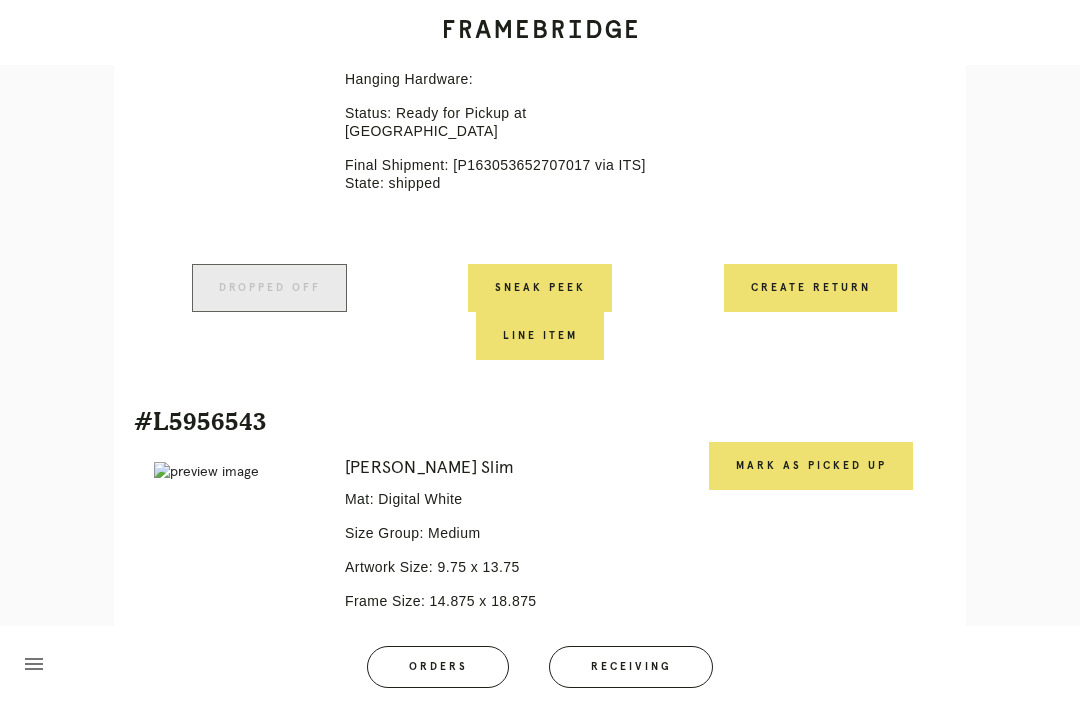 click on "Mark as Picked Up" at bounding box center (811, 466) 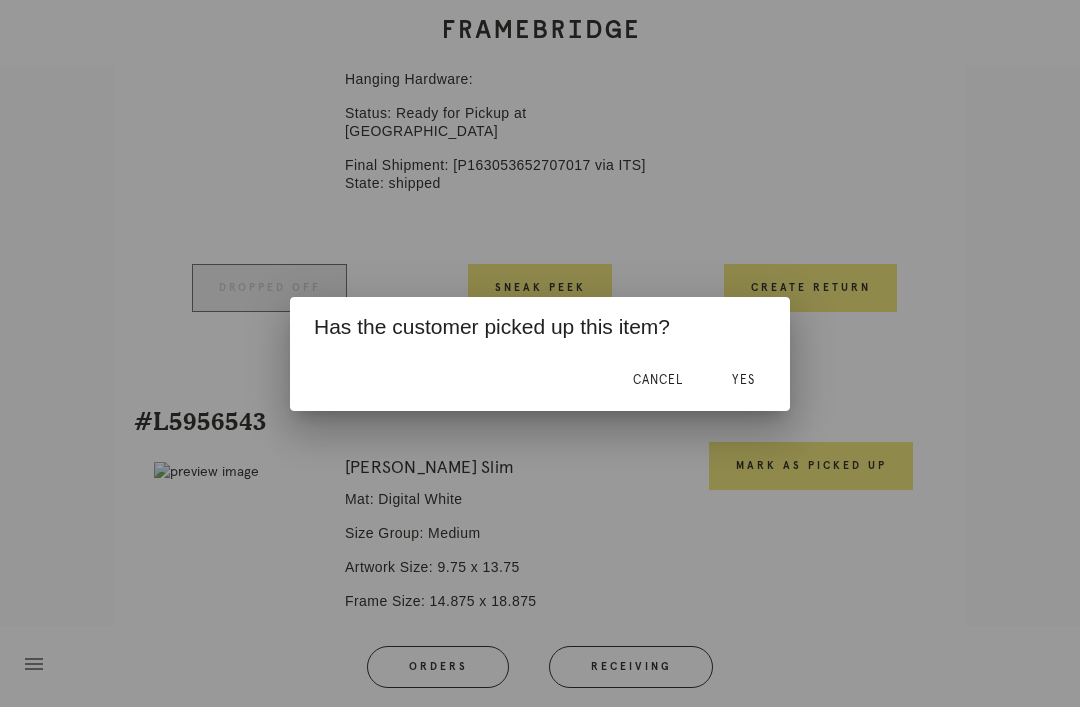 click on "Yes" at bounding box center (743, 380) 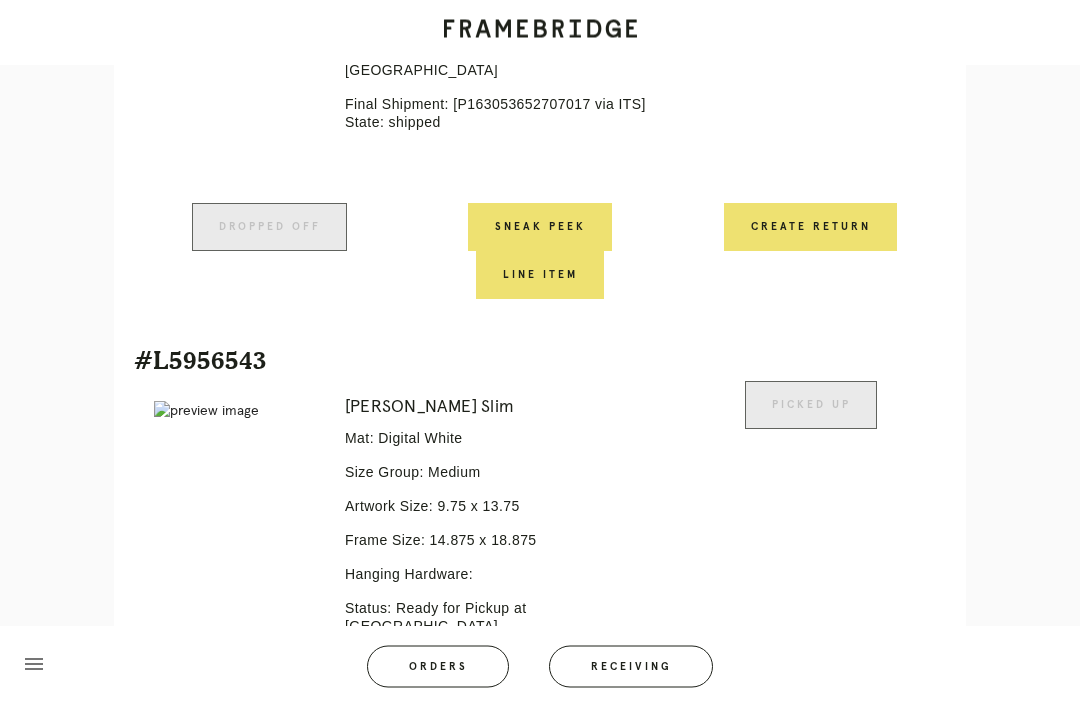 scroll, scrollTop: 1322, scrollLeft: 0, axis: vertical 